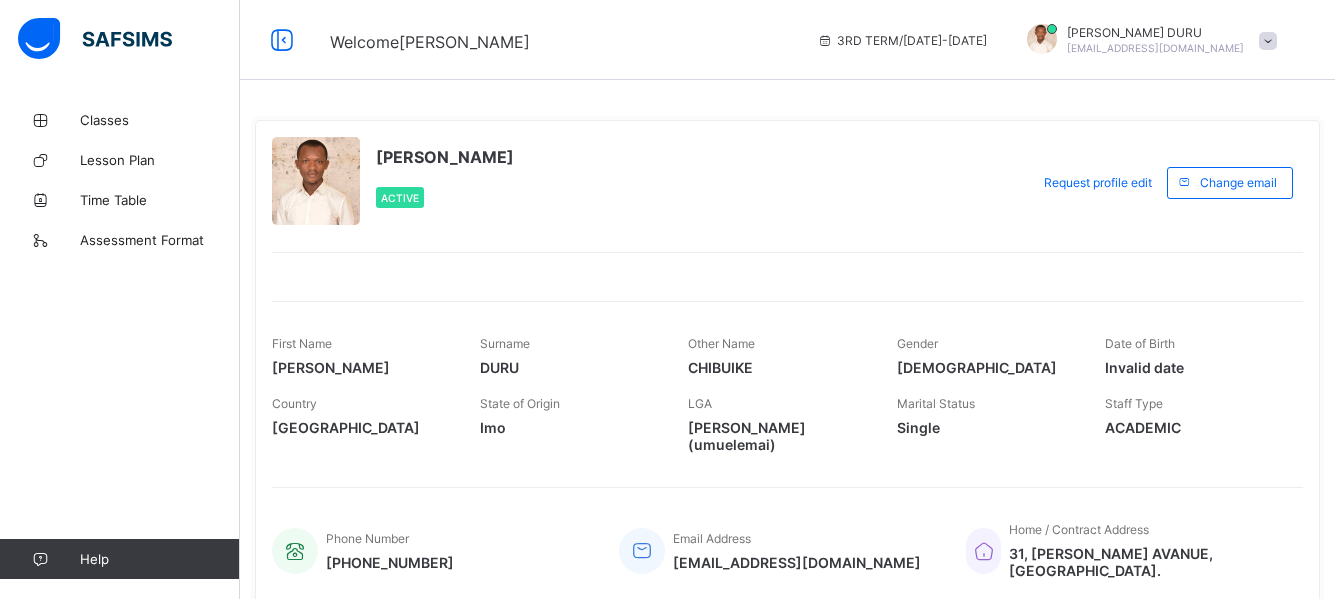 scroll, scrollTop: 0, scrollLeft: 0, axis: both 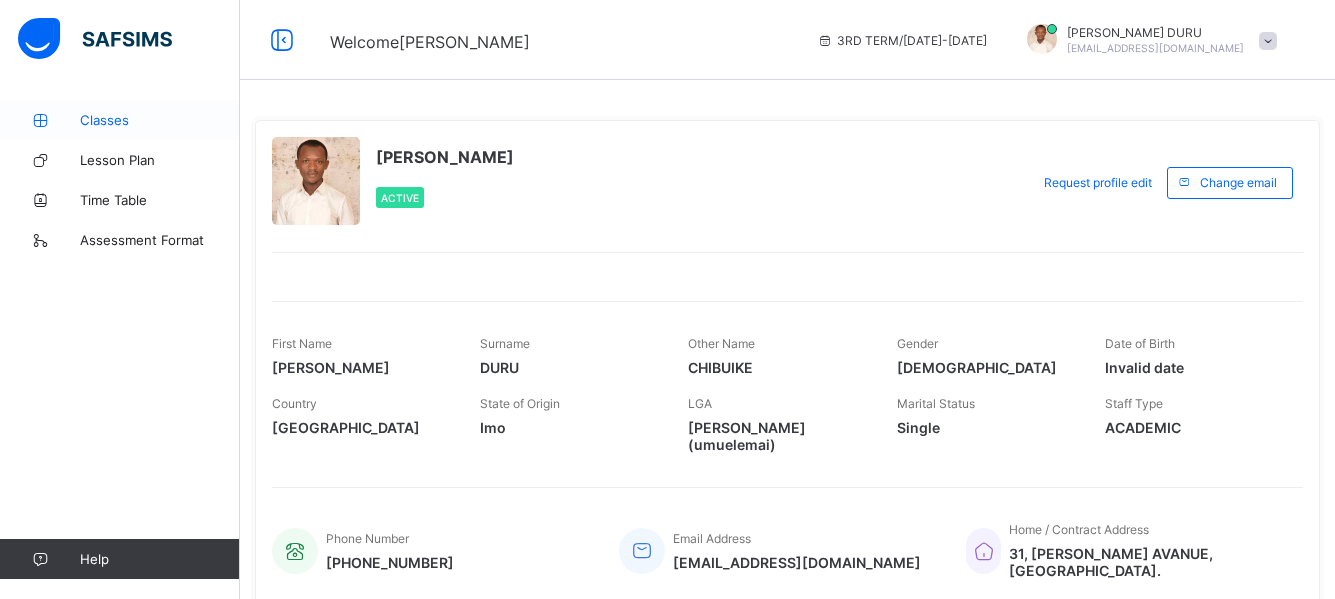 click on "Classes" at bounding box center [160, 120] 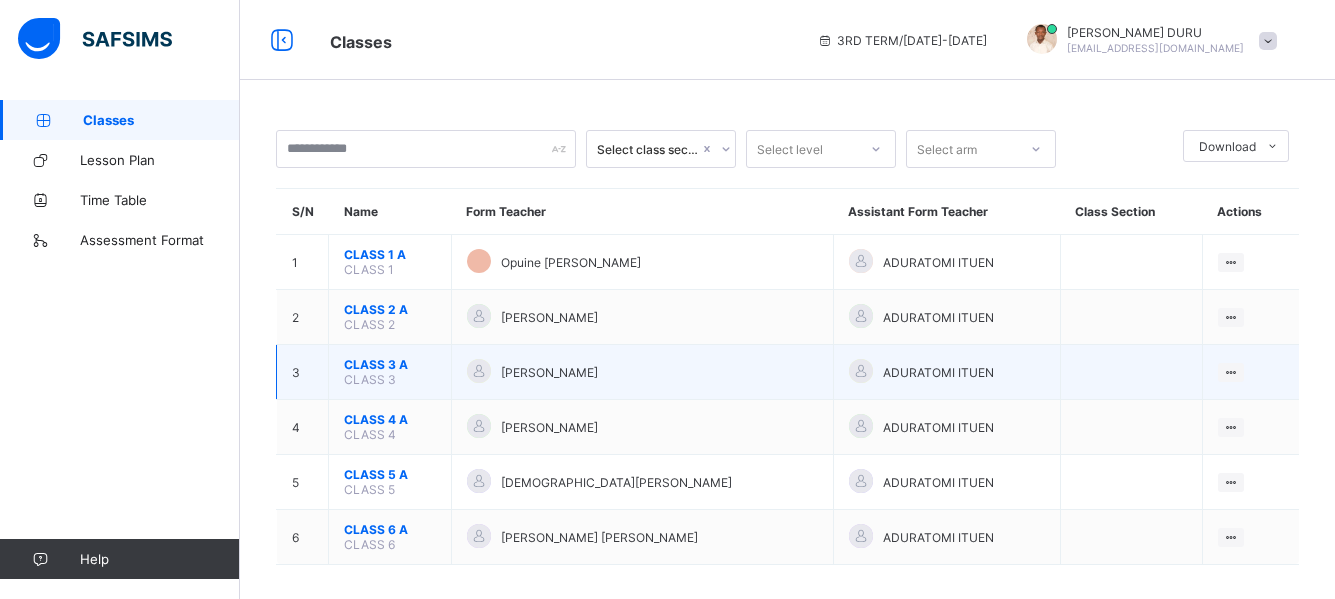 click on "CLASS 3   A" at bounding box center [390, 364] 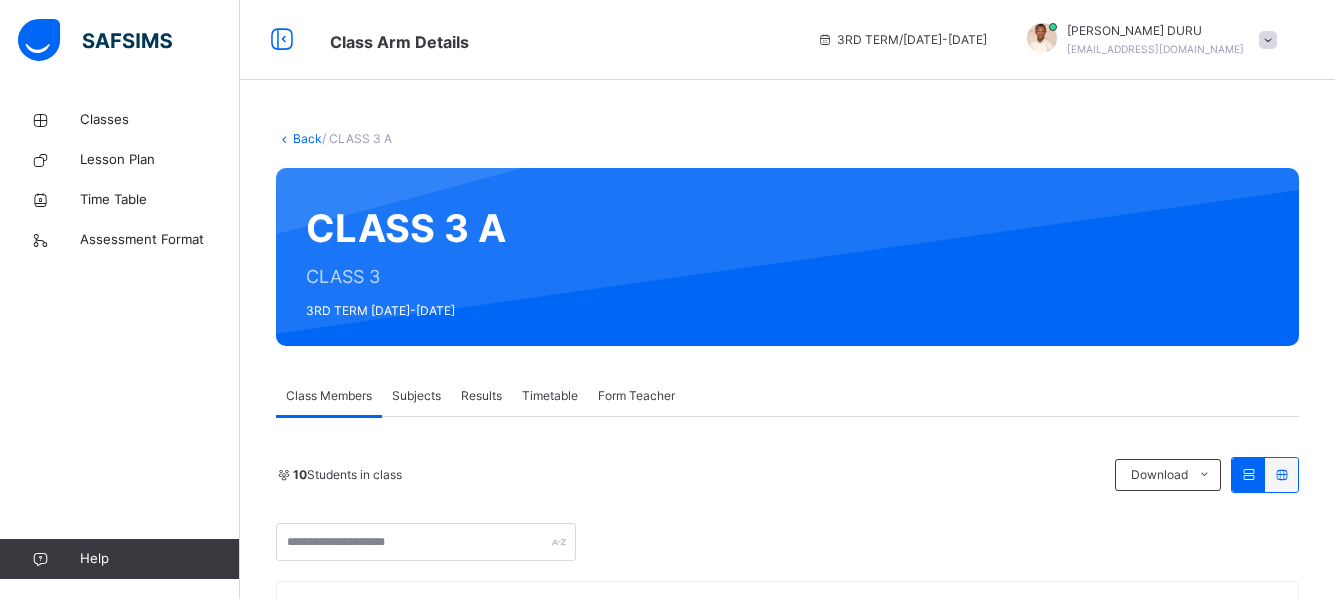 click on "Subjects" at bounding box center [416, 396] 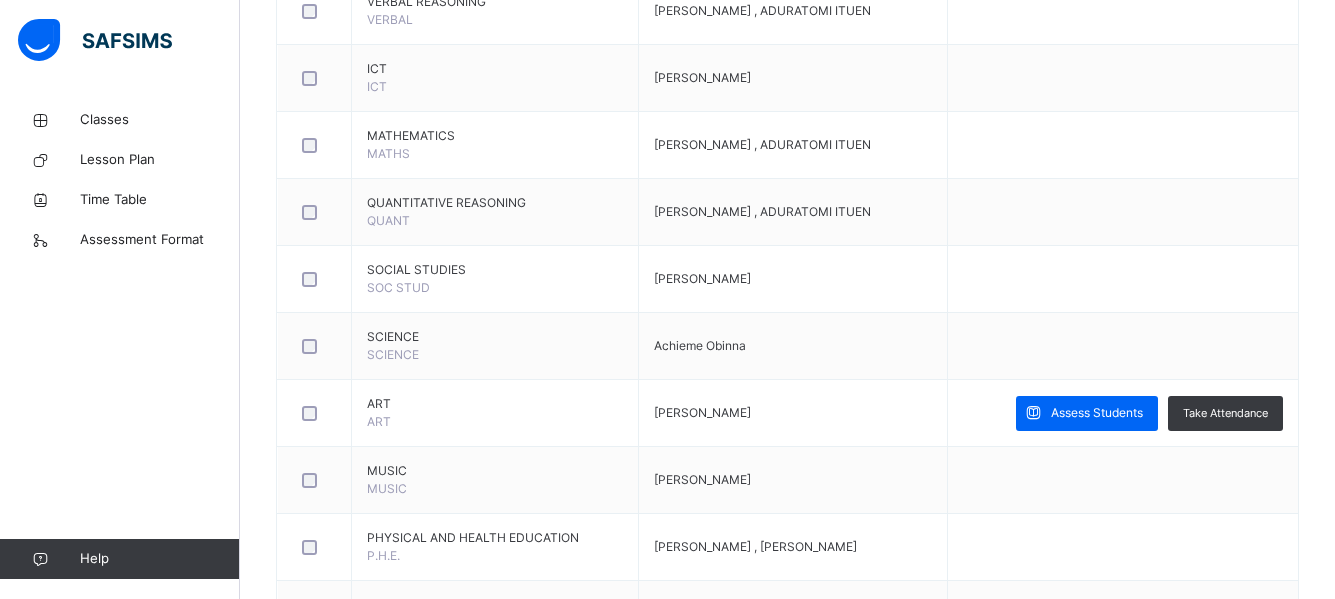 scroll, scrollTop: 864, scrollLeft: 0, axis: vertical 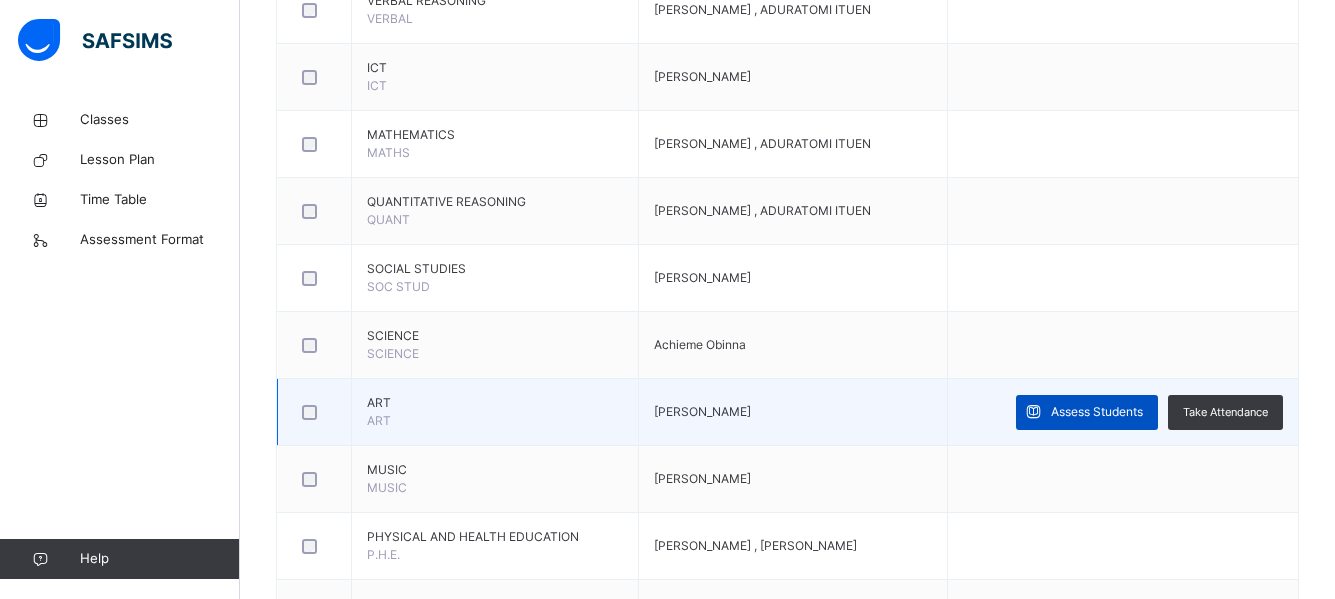 click on "Assess Students" at bounding box center [1097, 412] 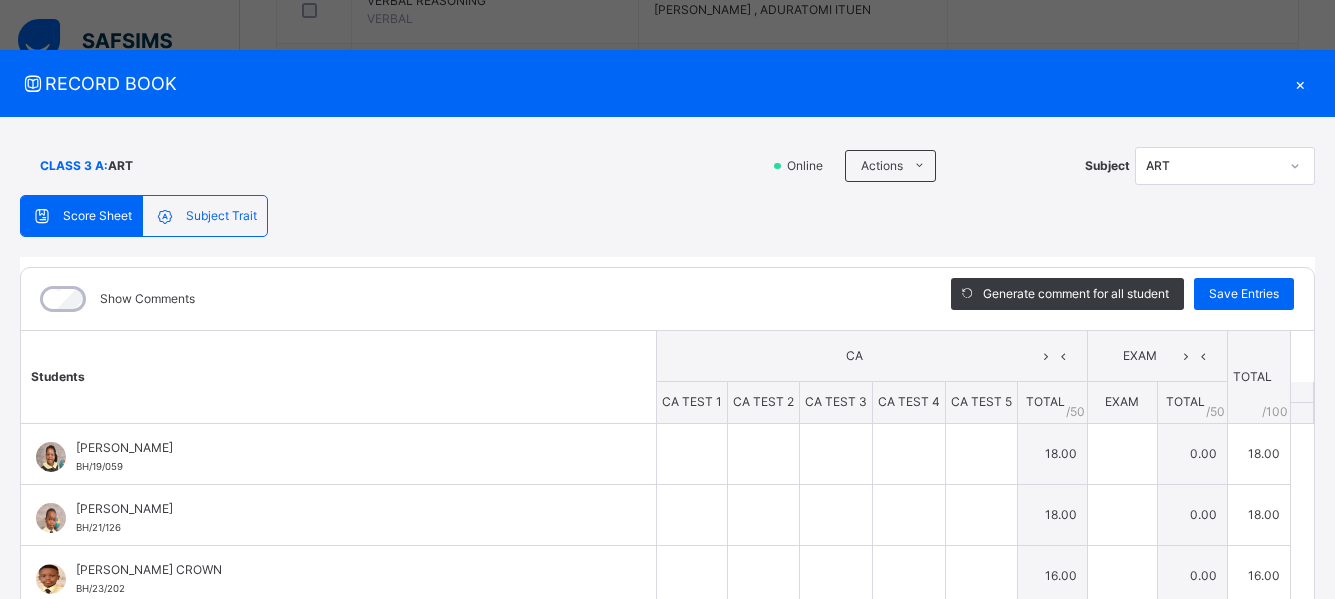 type on "*" 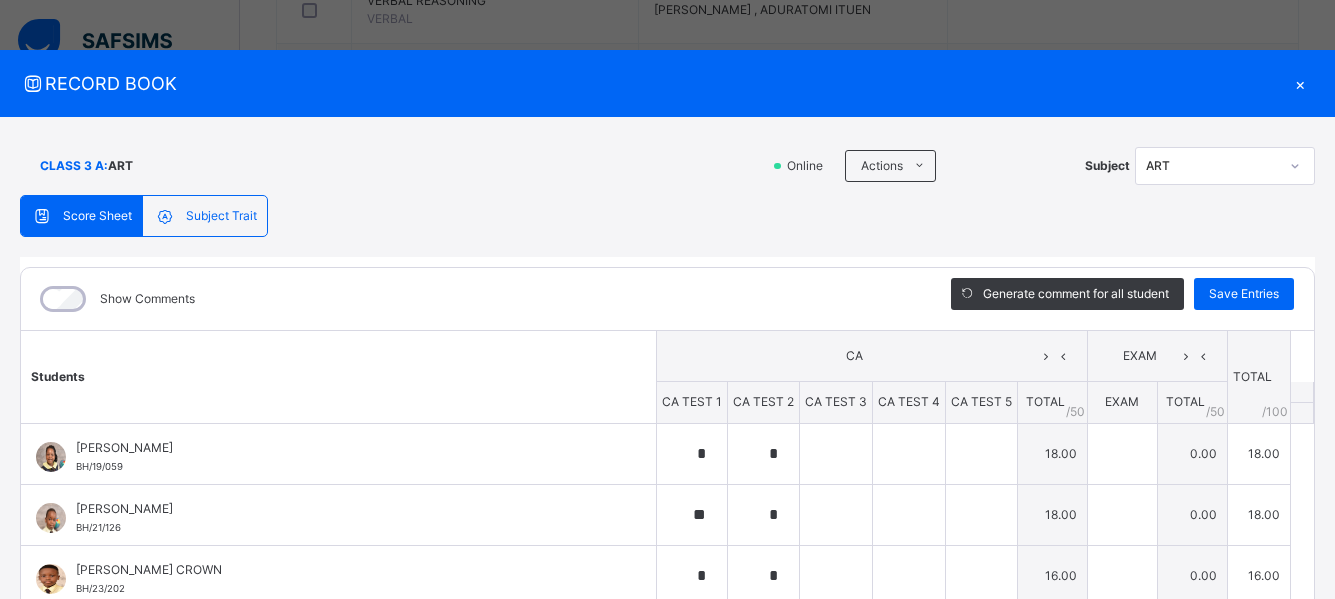 type on "**" 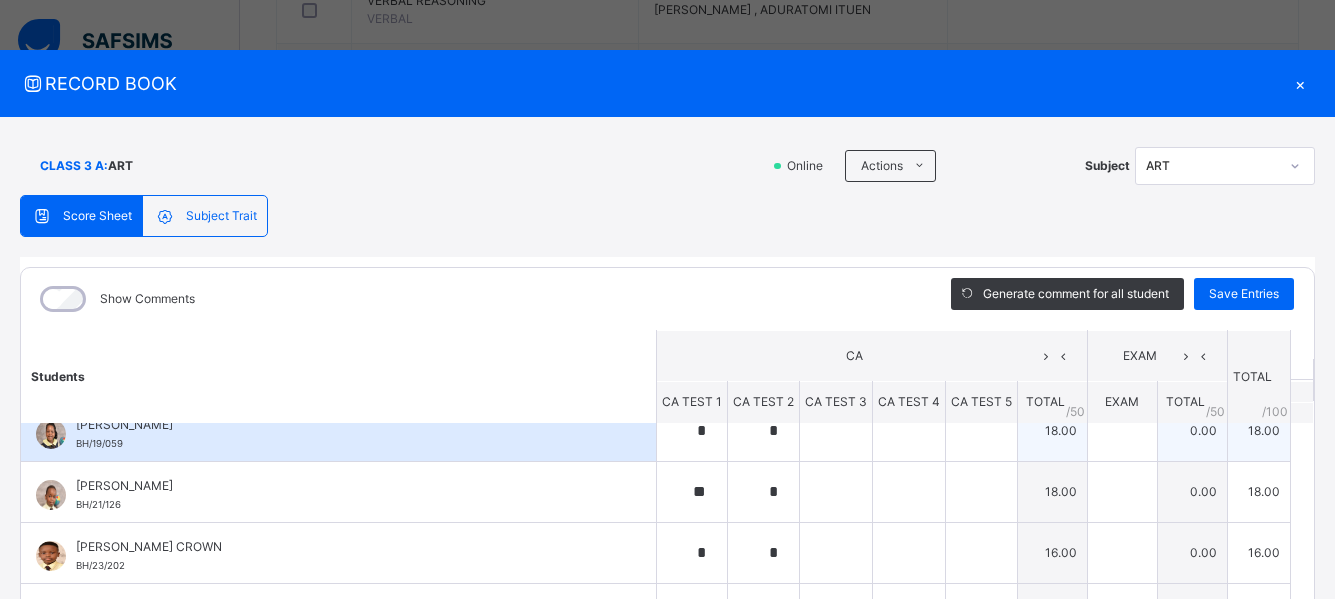 scroll, scrollTop: 0, scrollLeft: 0, axis: both 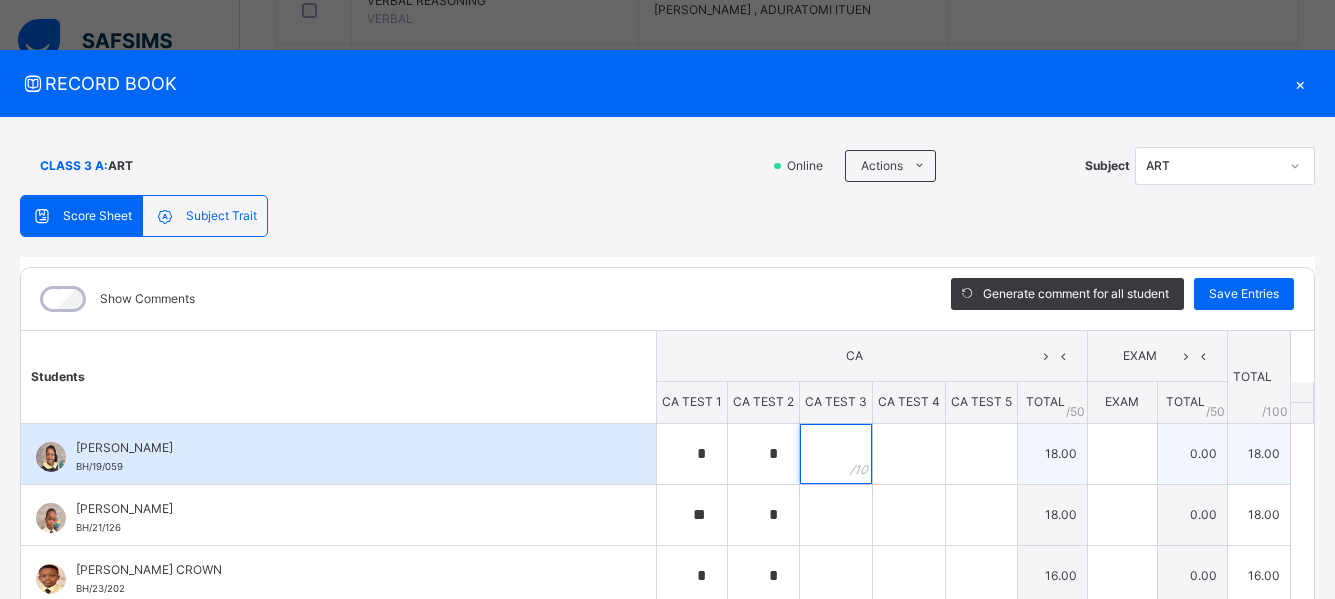 click at bounding box center [836, 454] 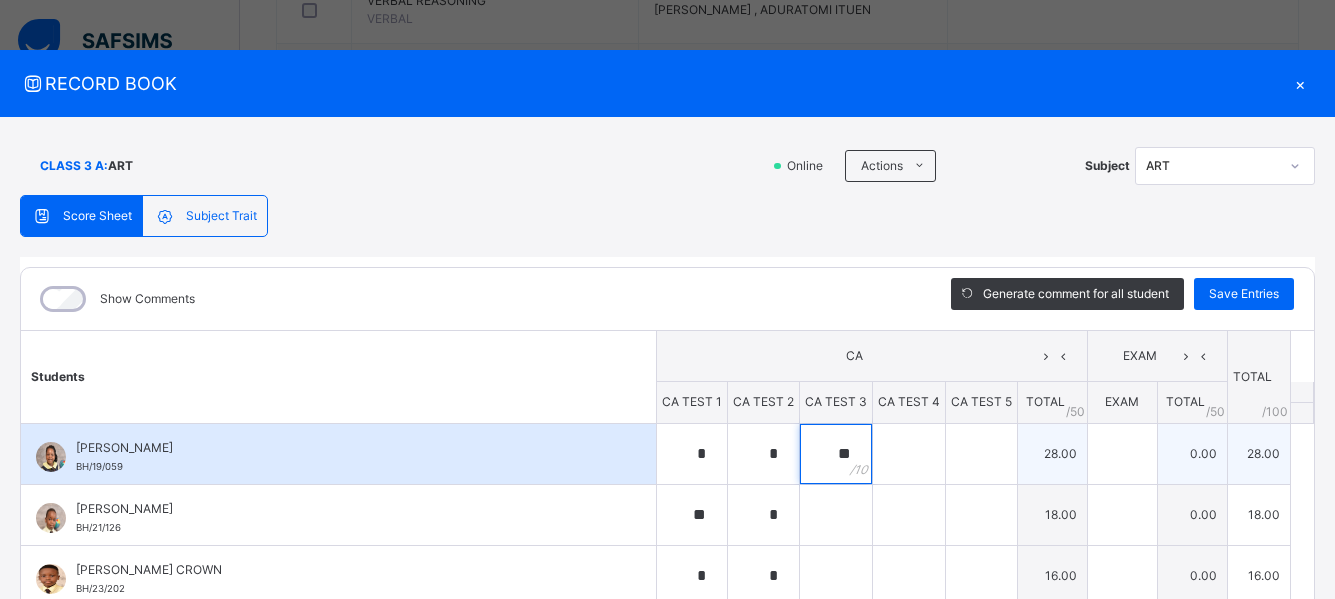 type on "**" 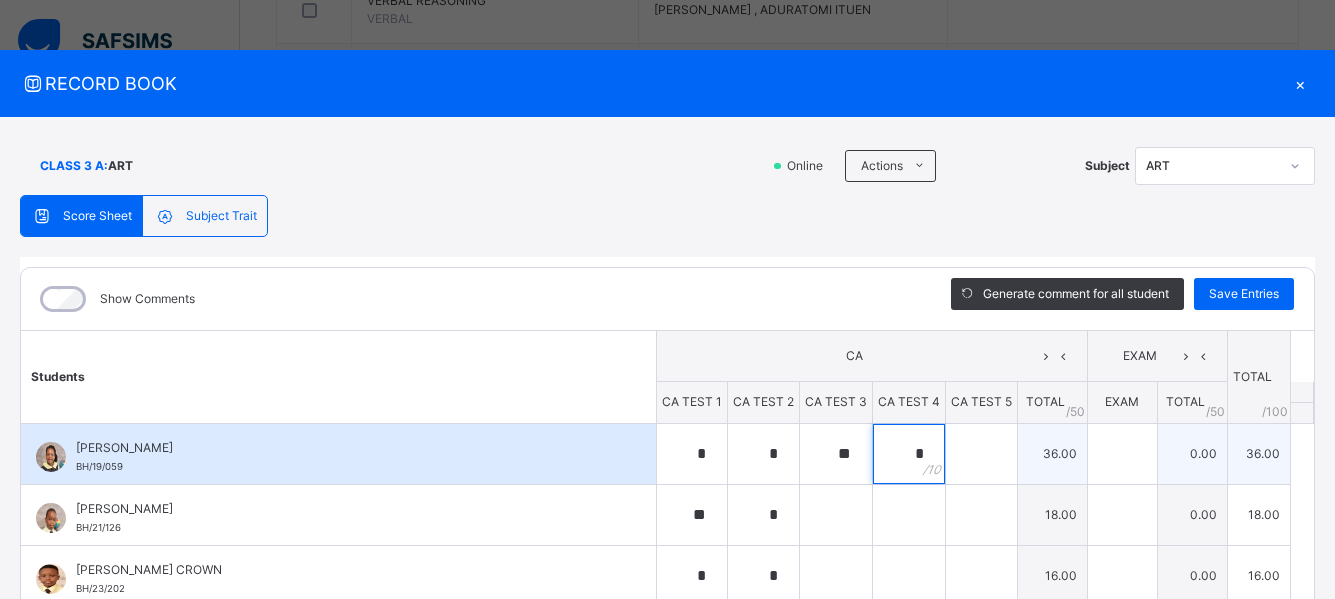 type on "*" 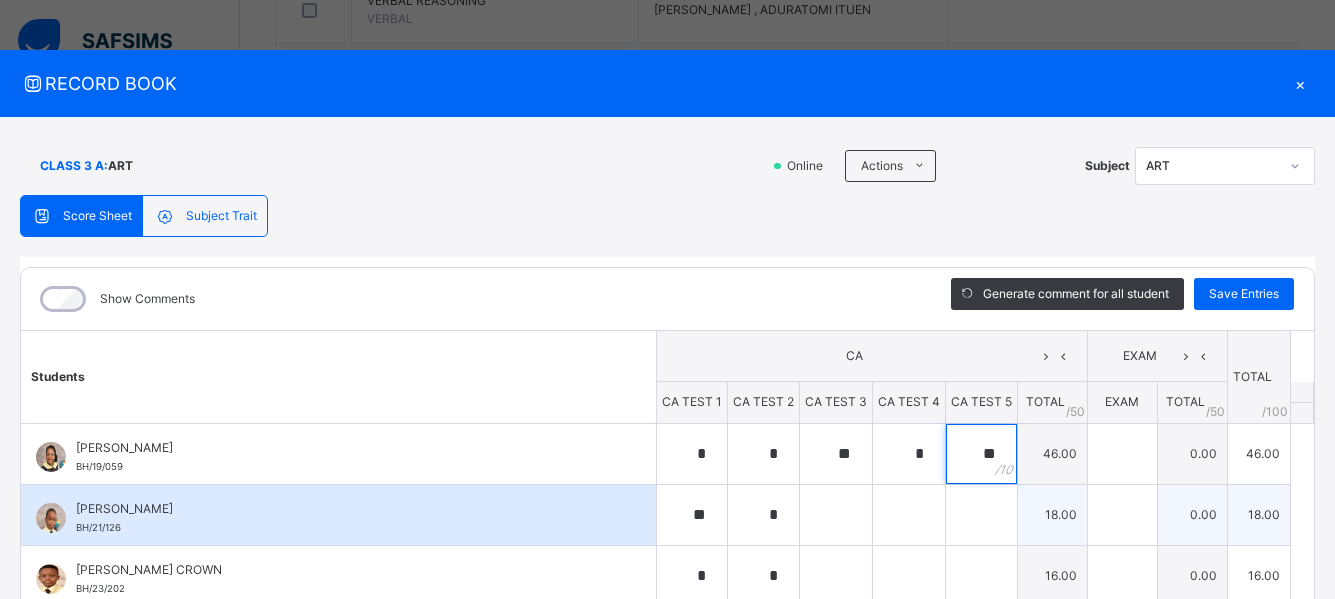 type on "**" 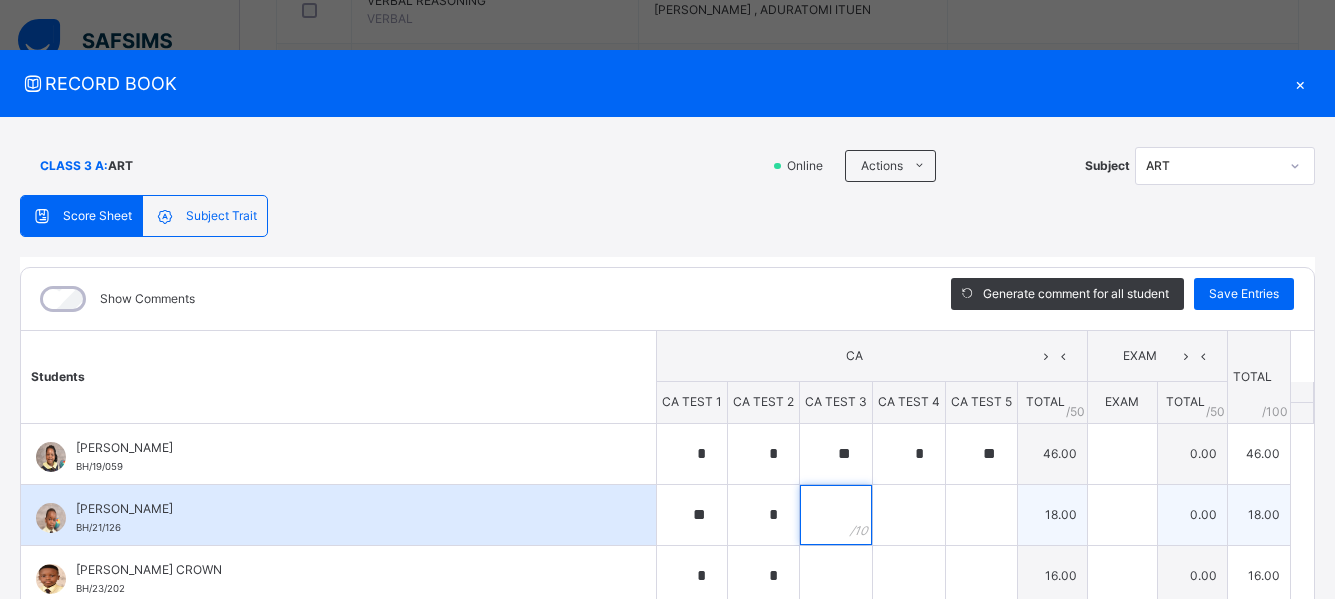 click at bounding box center (836, 515) 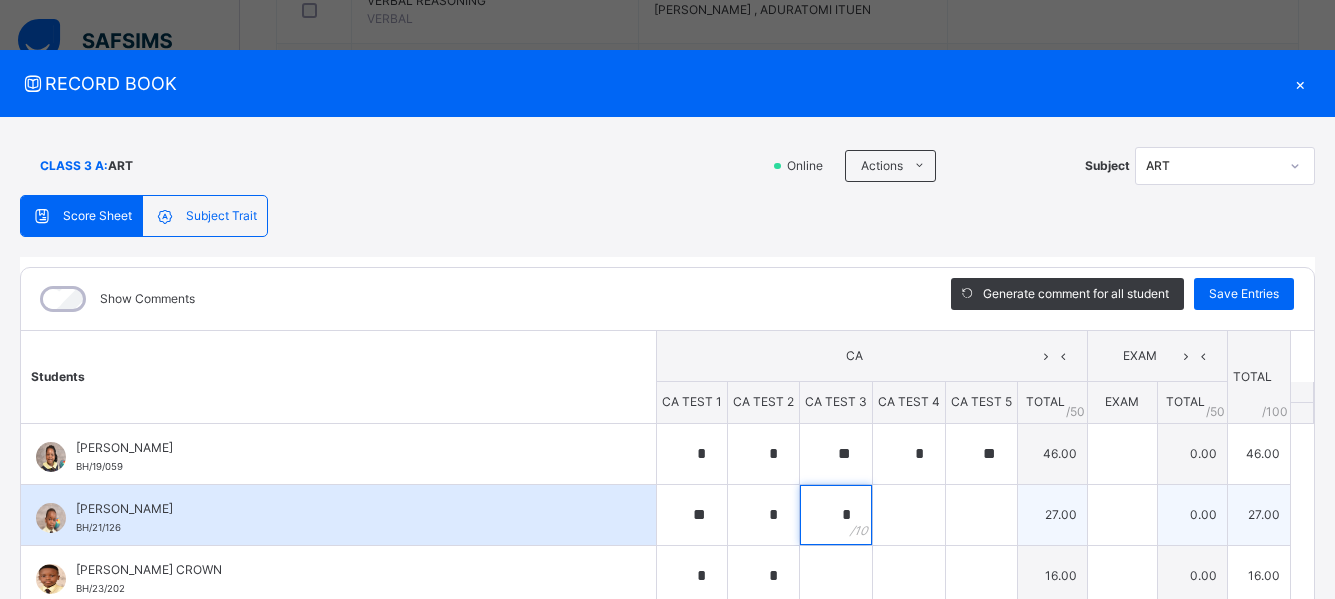 type on "*" 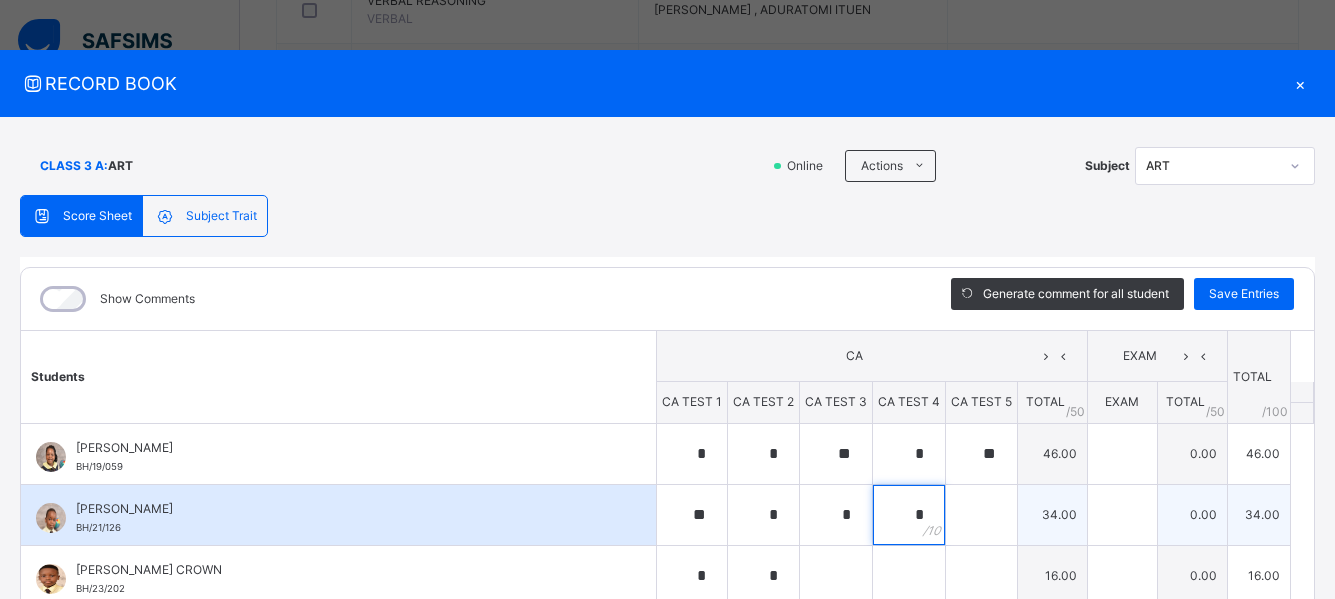 type on "*" 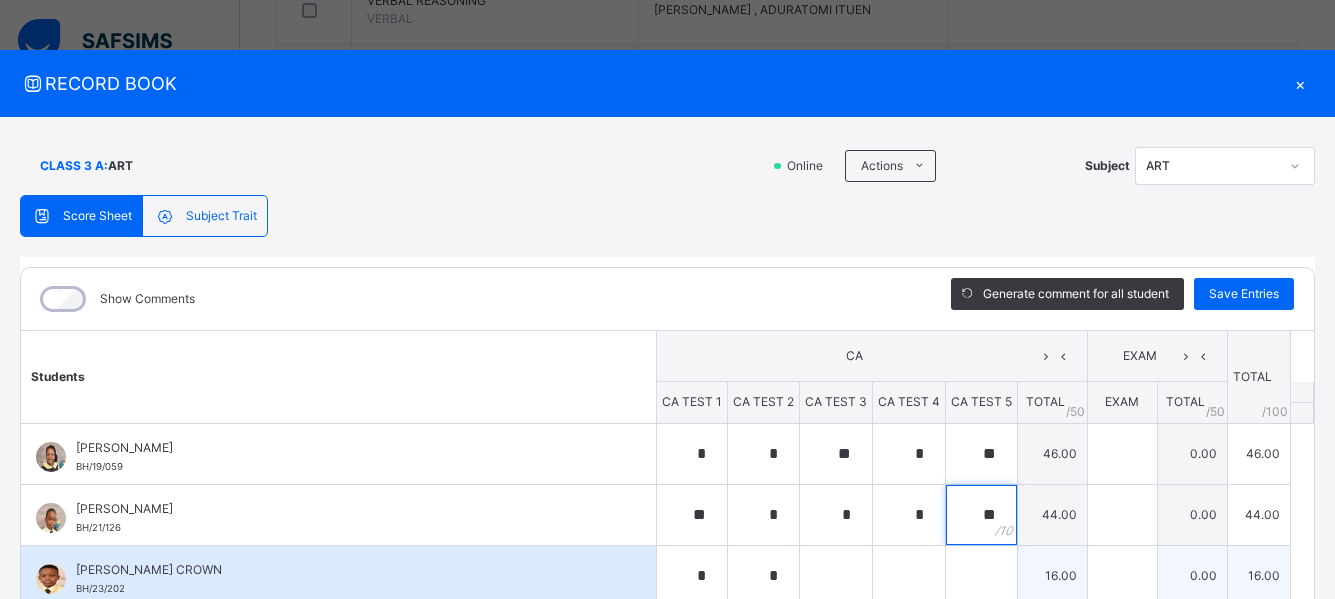 type on "**" 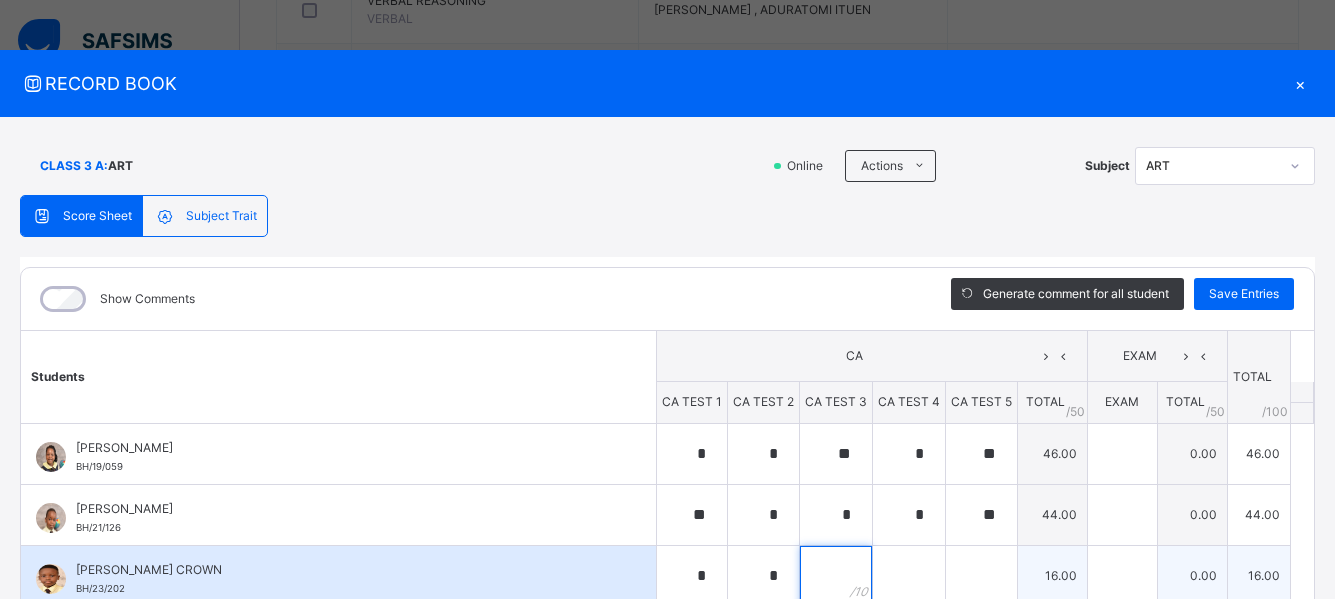 click at bounding box center (836, 576) 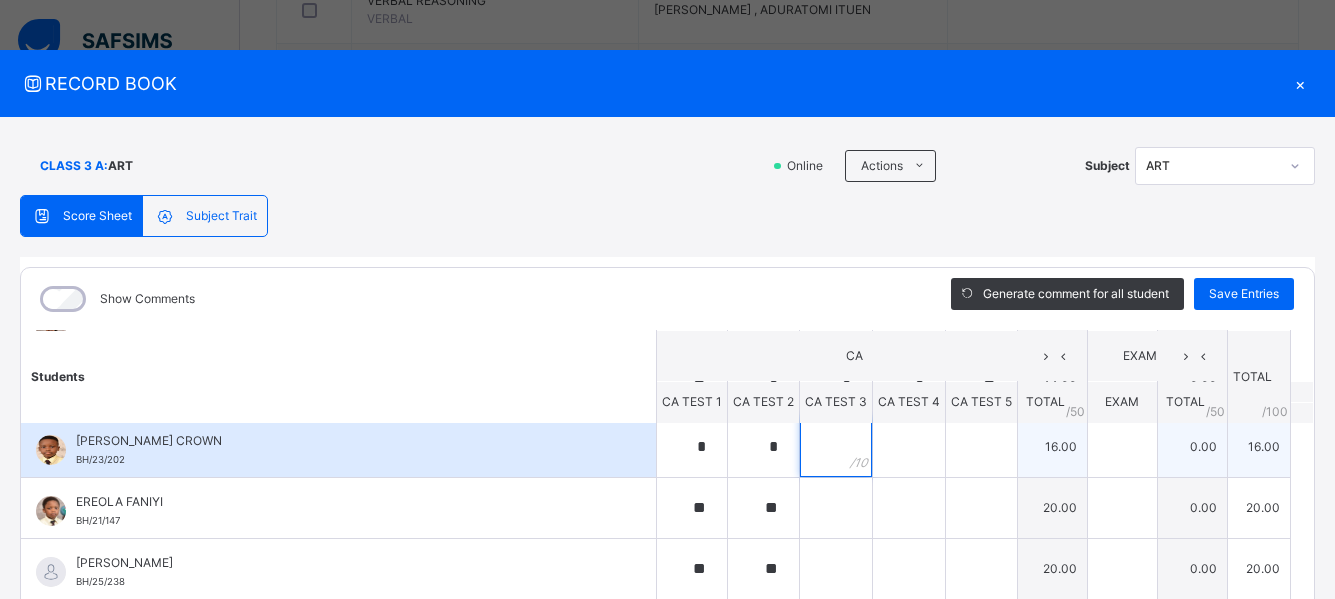 scroll, scrollTop: 130, scrollLeft: 0, axis: vertical 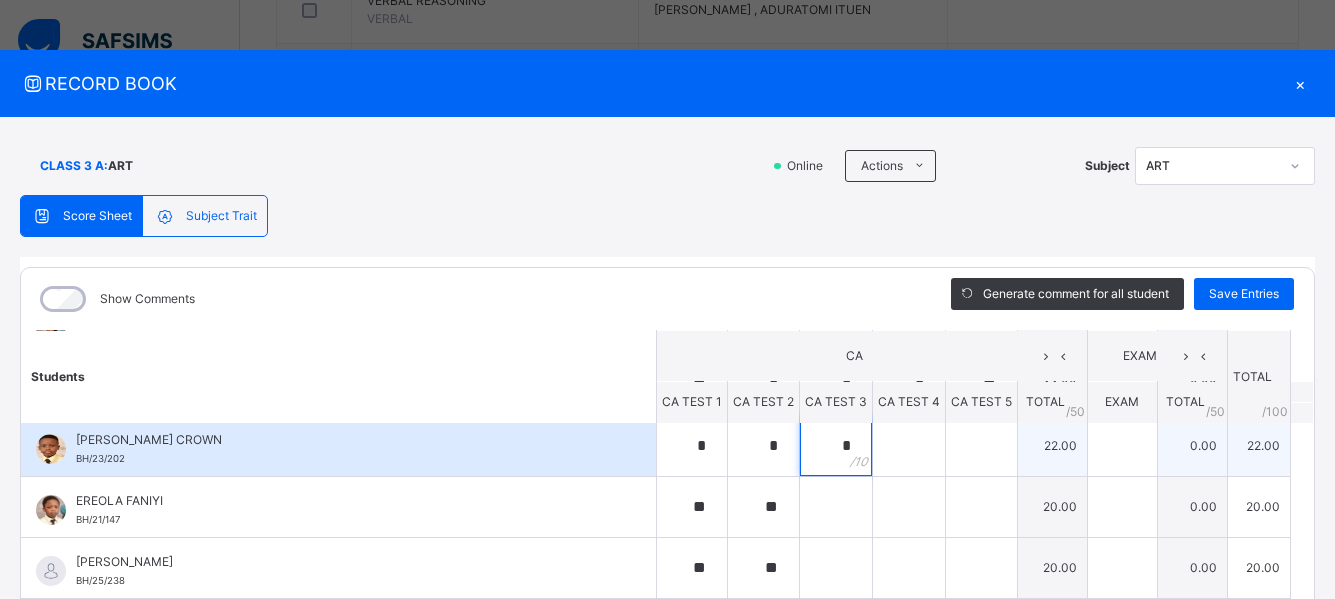 type on "*" 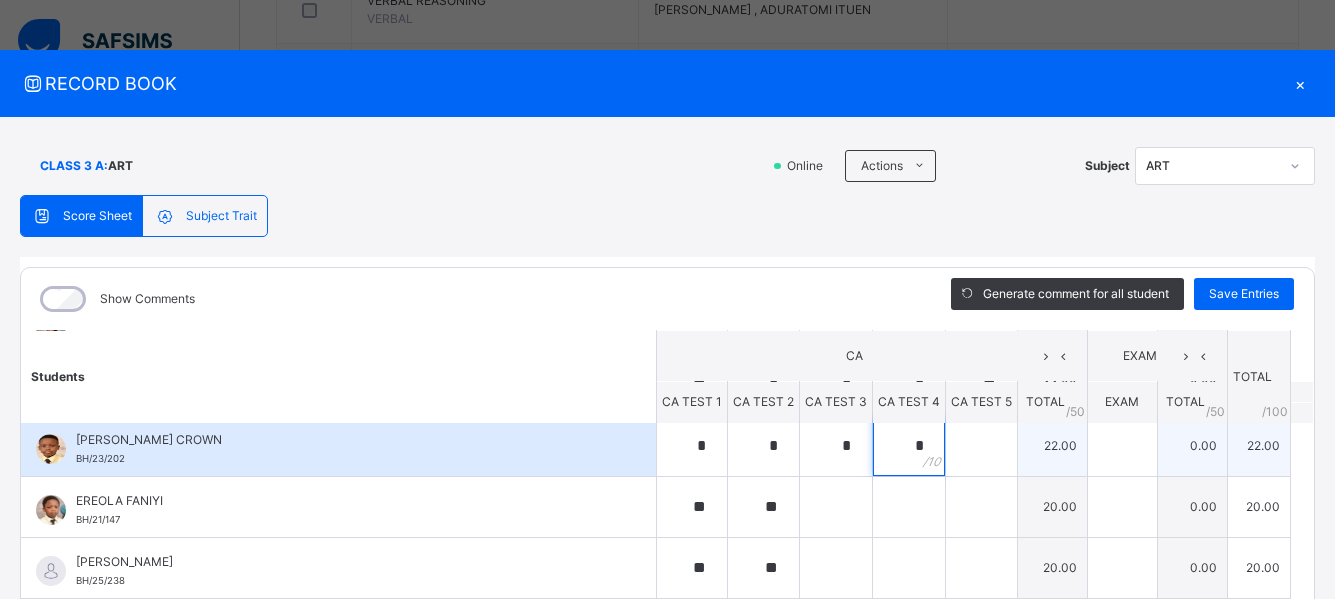 type on "*" 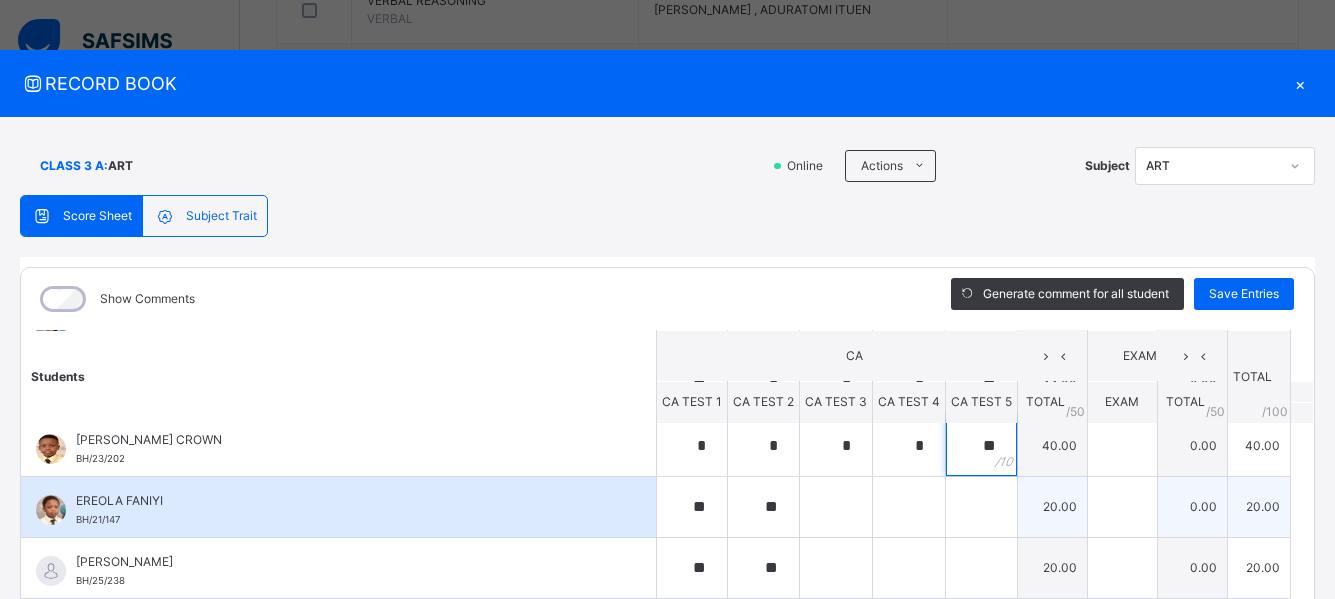 type on "**" 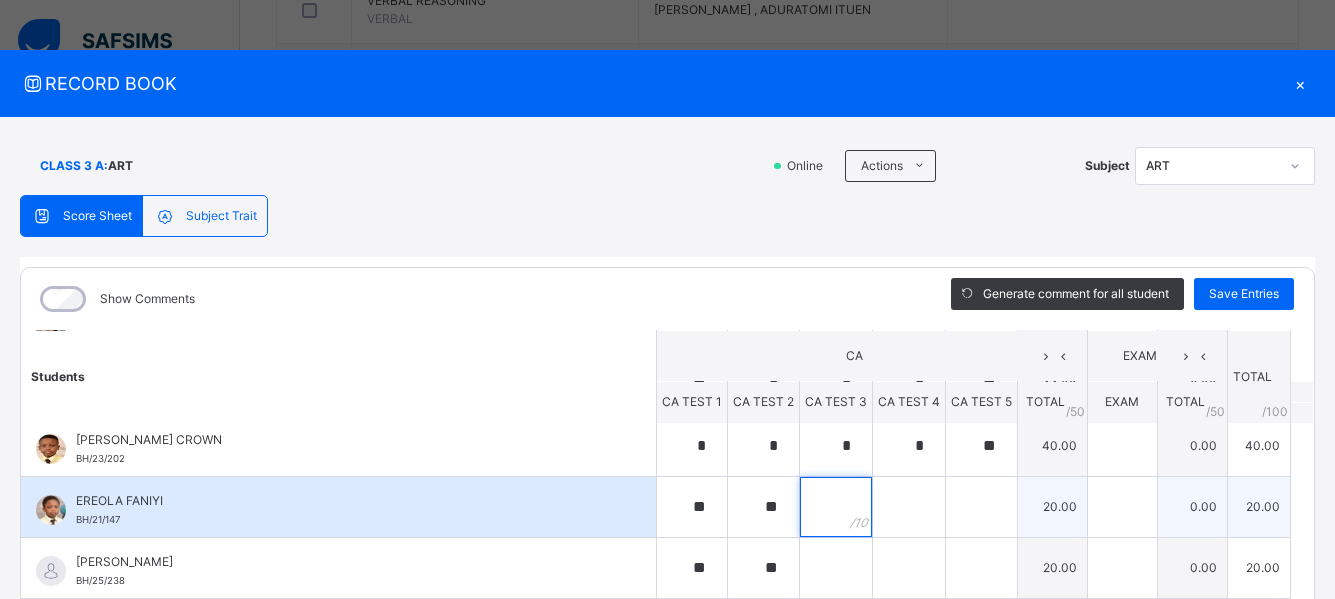 click at bounding box center (836, 507) 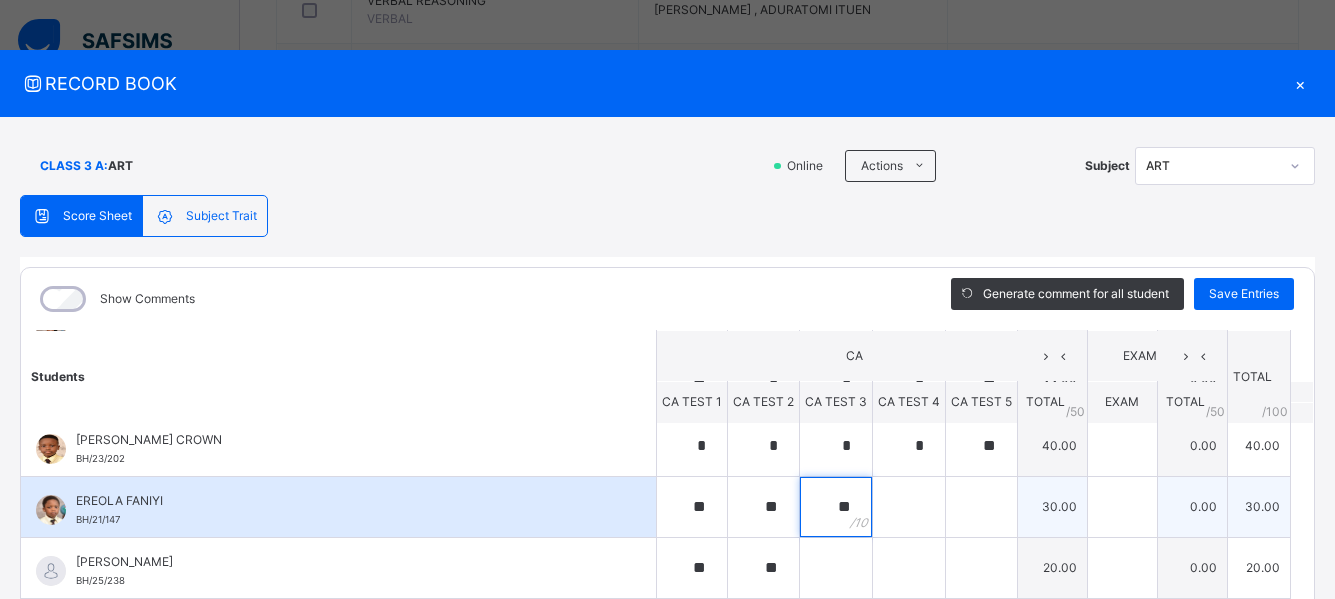 type on "**" 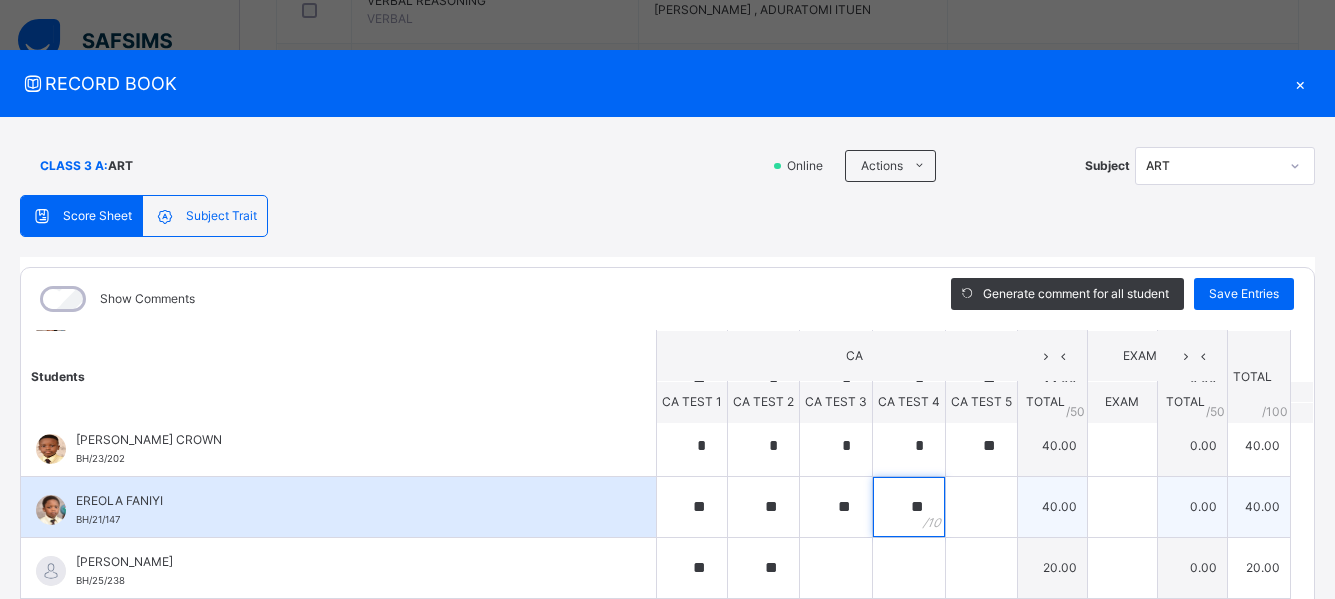 type on "**" 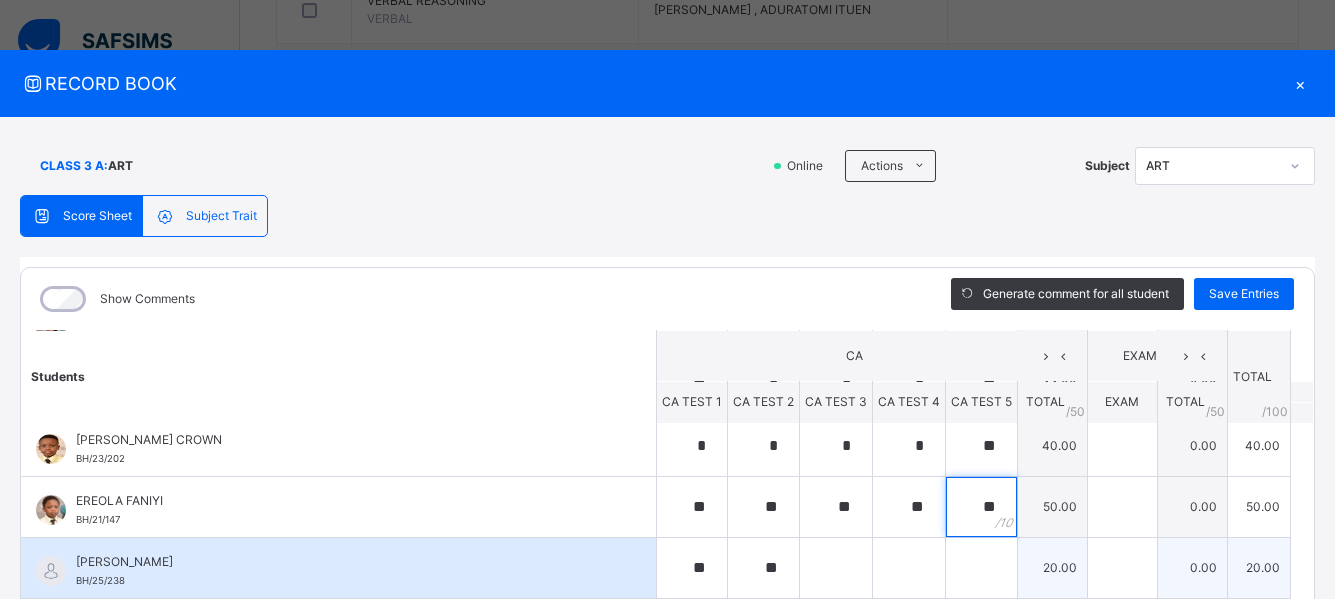 type on "**" 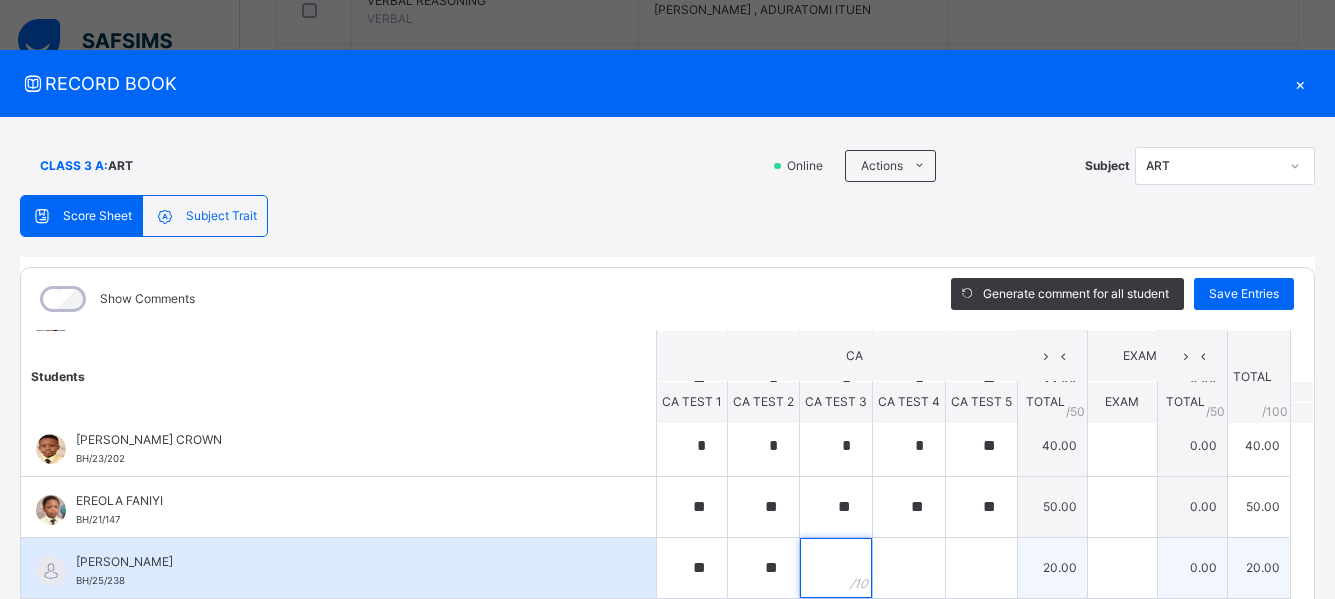 click at bounding box center [836, 568] 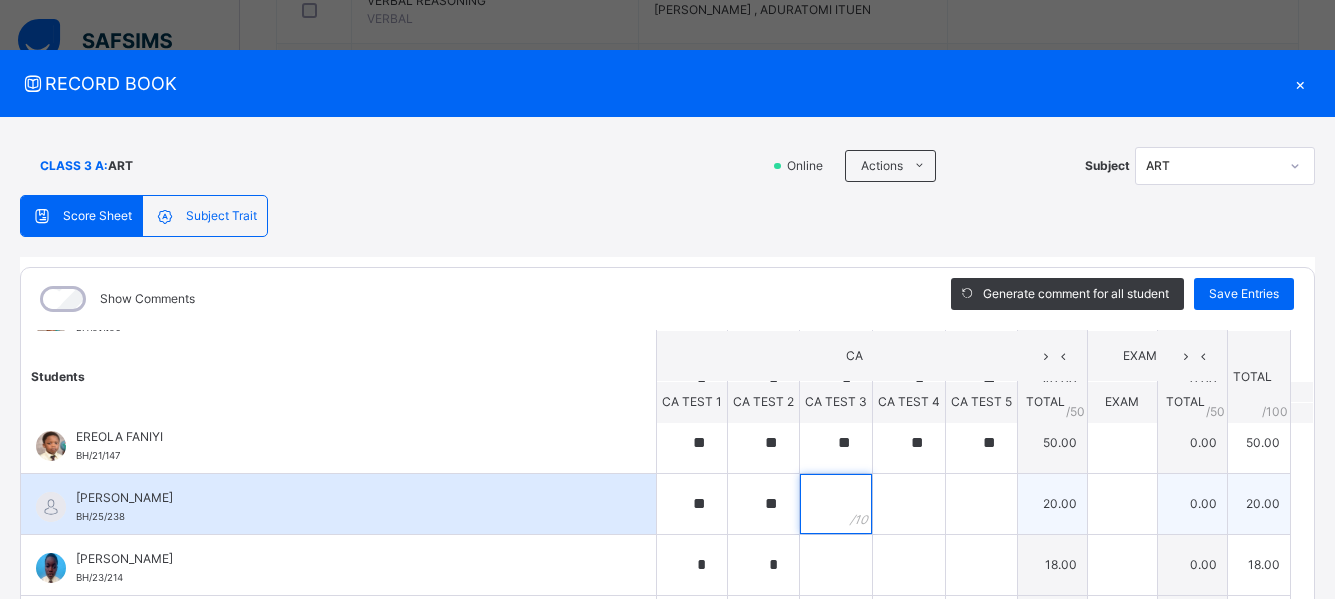 scroll, scrollTop: 204, scrollLeft: 0, axis: vertical 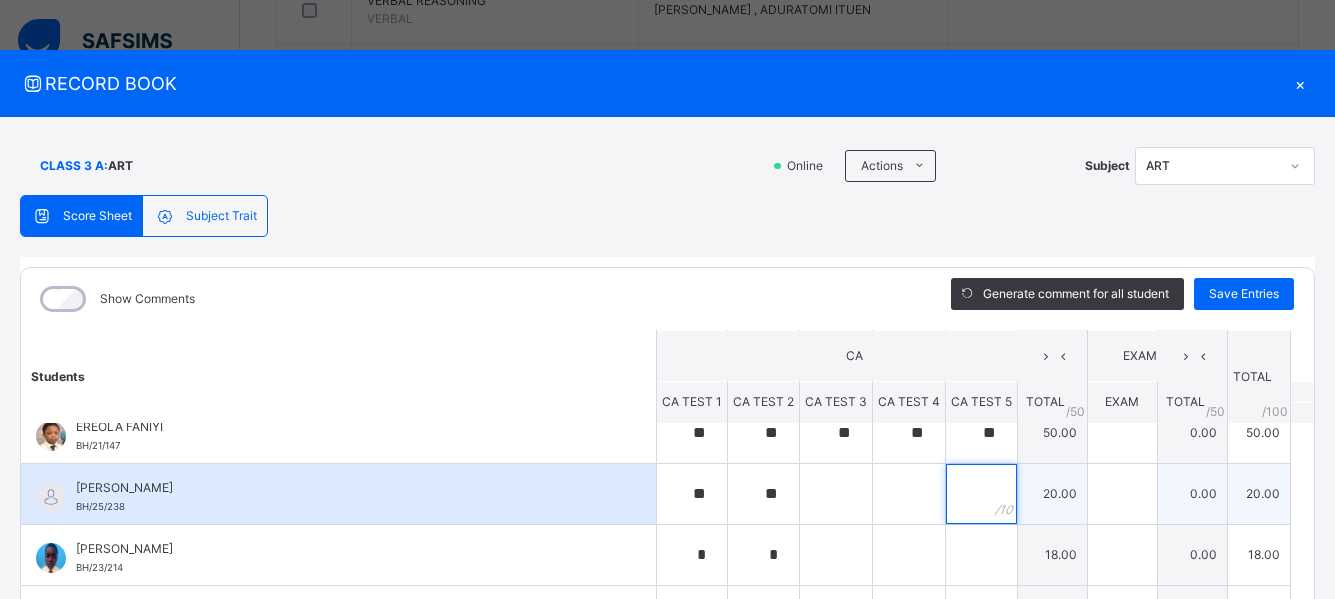 click at bounding box center [981, 494] 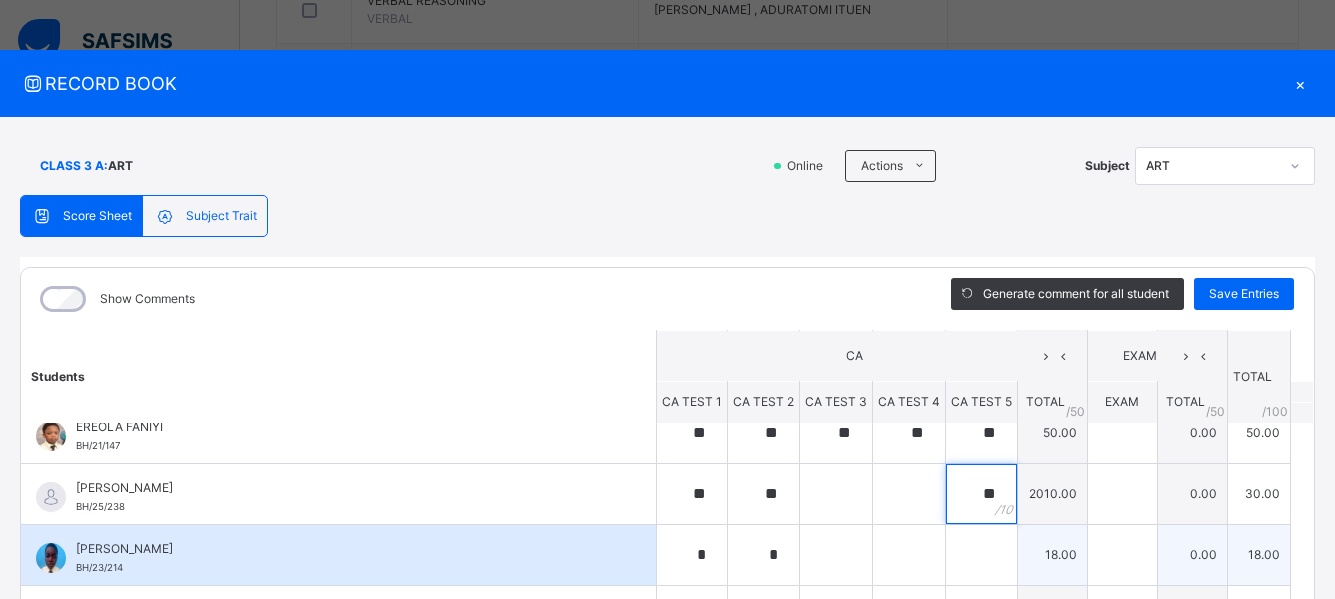 type on "**" 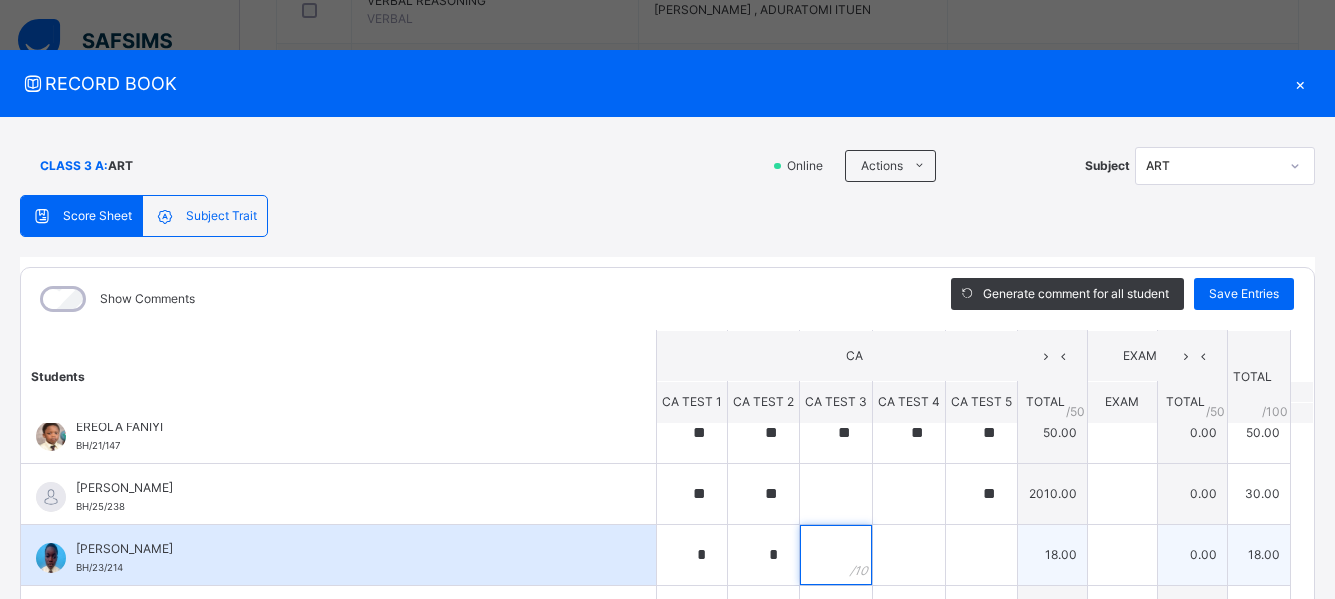 click at bounding box center [836, 555] 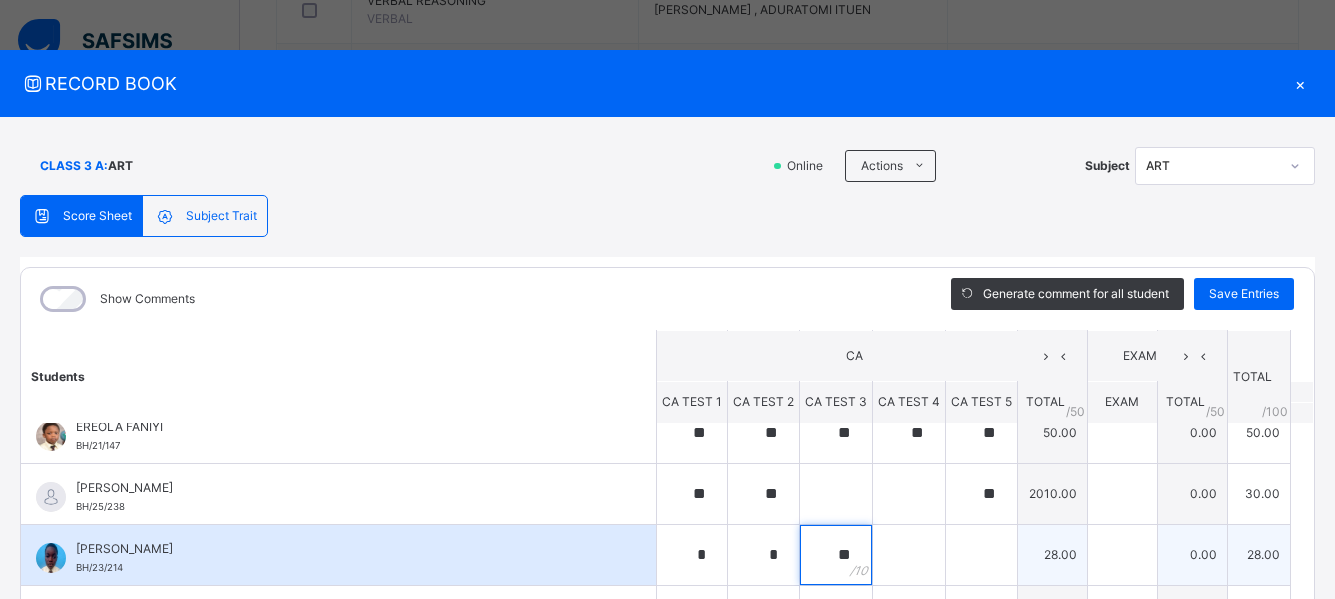 click on "**" at bounding box center (836, 555) 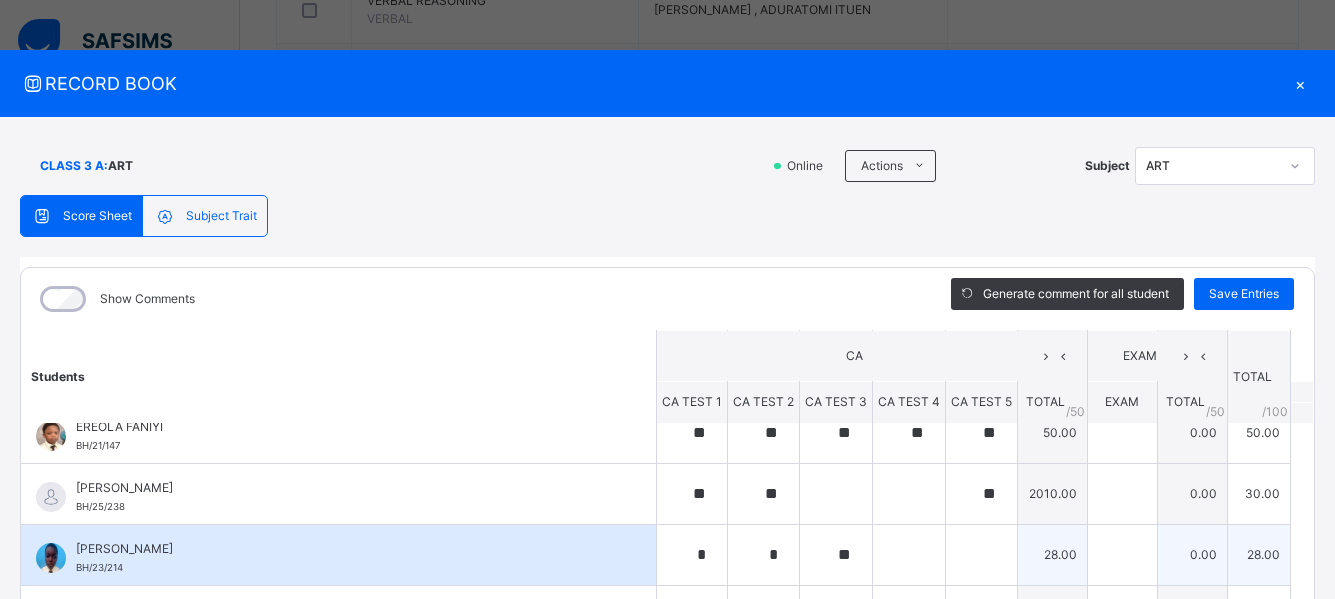 click on "**" at bounding box center (836, 555) 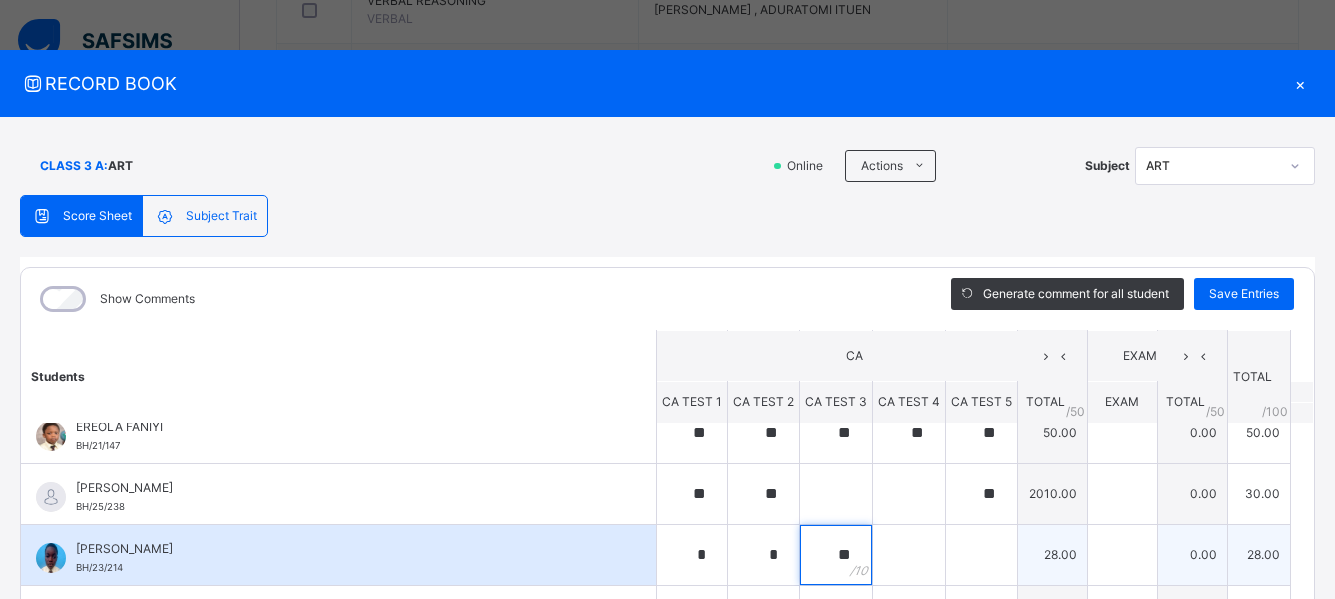 click on "**" at bounding box center (836, 555) 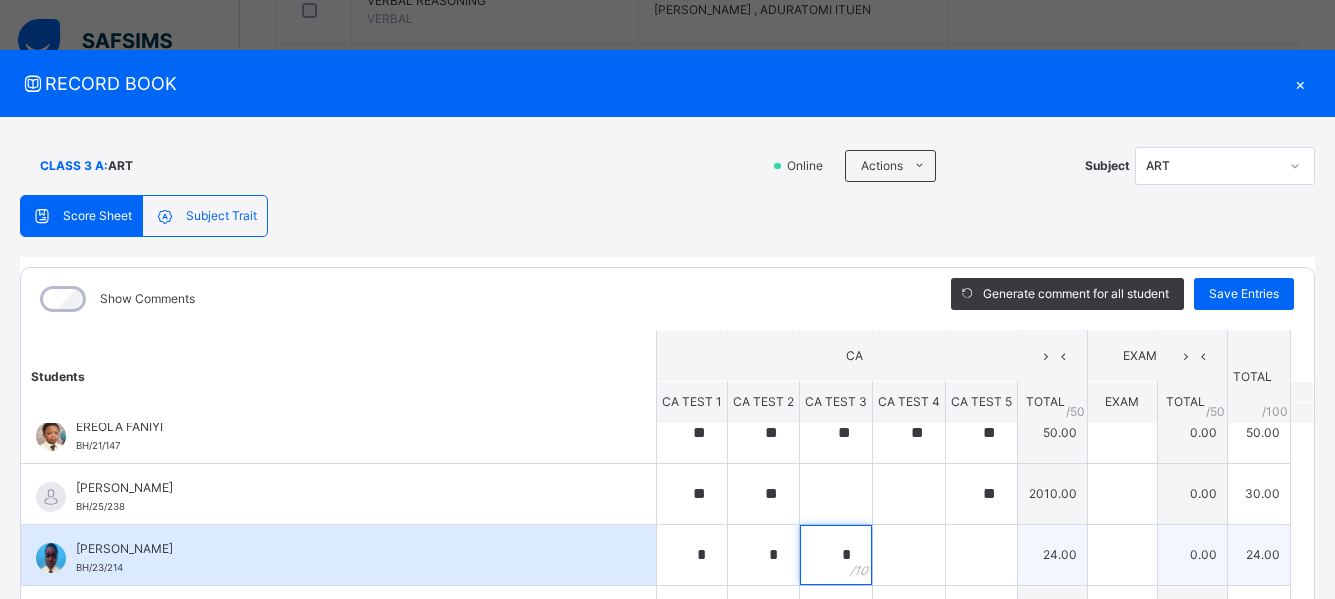 type on "*" 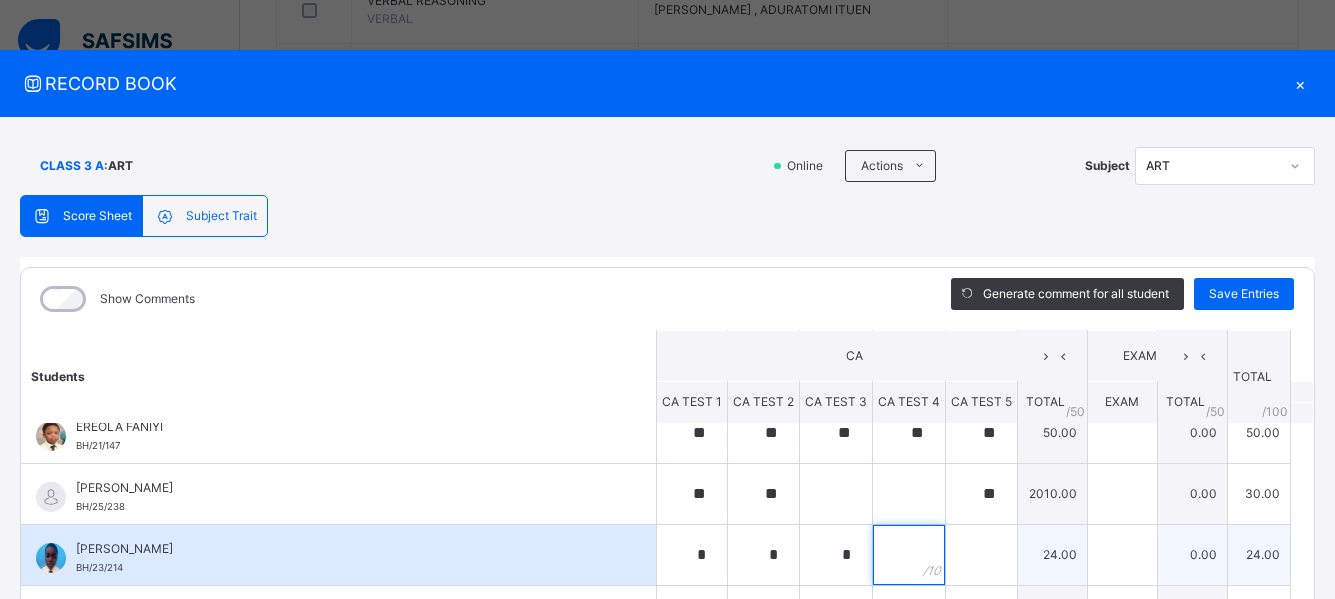 click at bounding box center (909, 555) 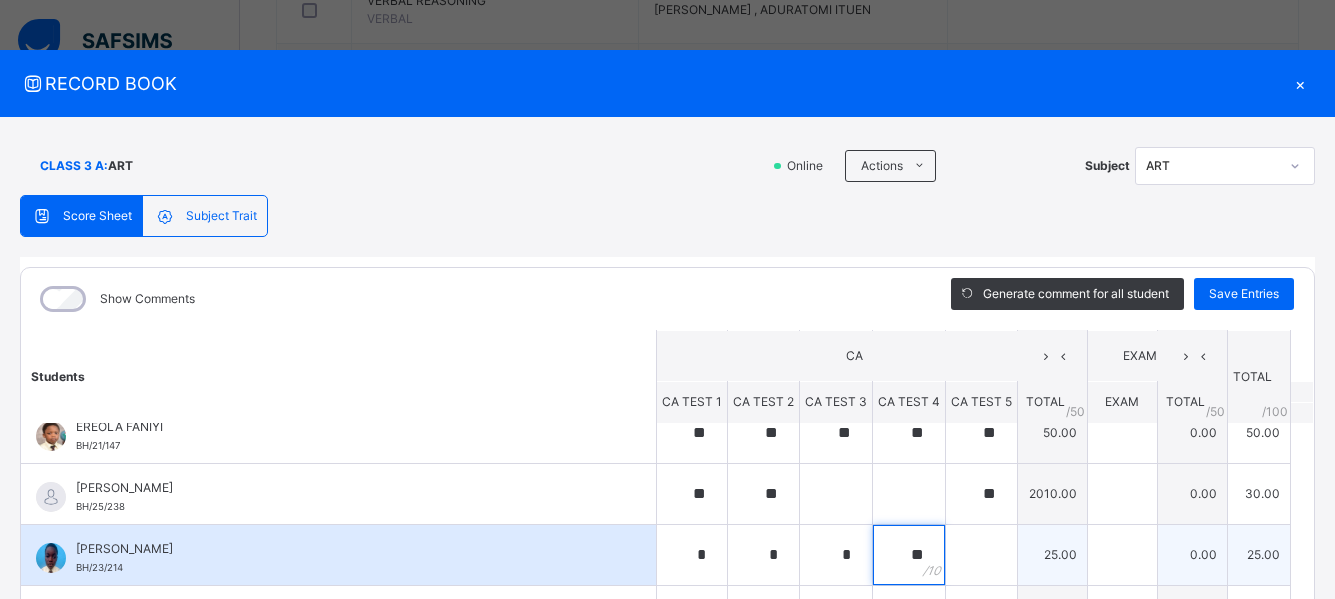 type on "**" 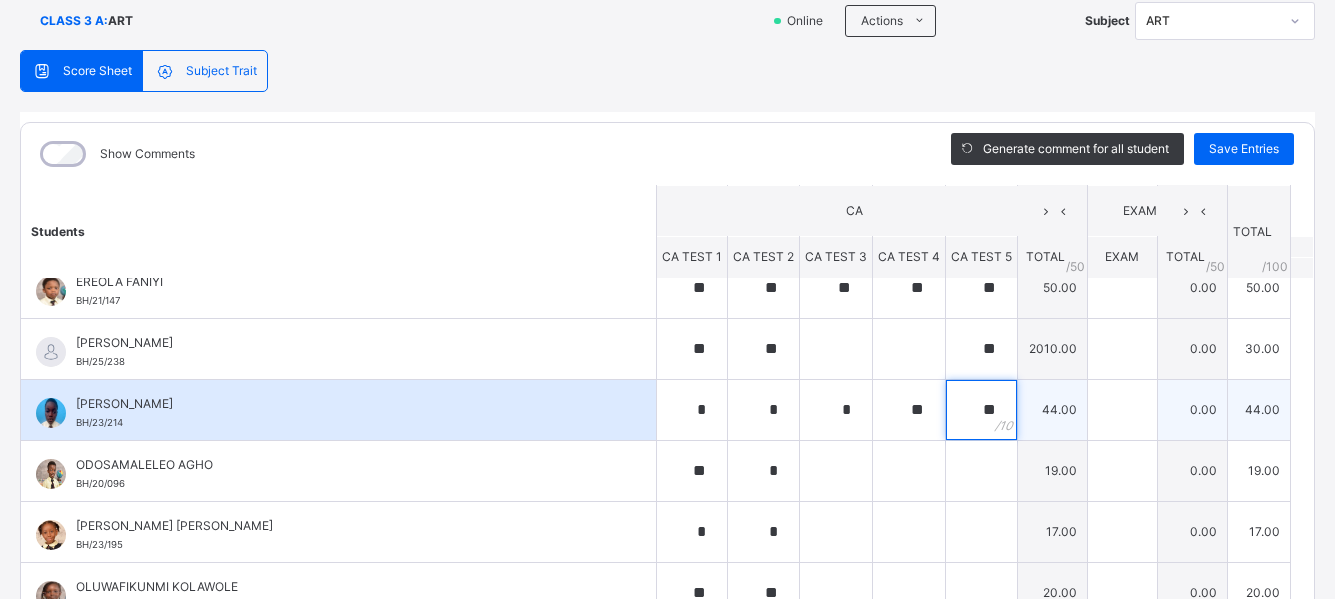 scroll, scrollTop: 146, scrollLeft: 0, axis: vertical 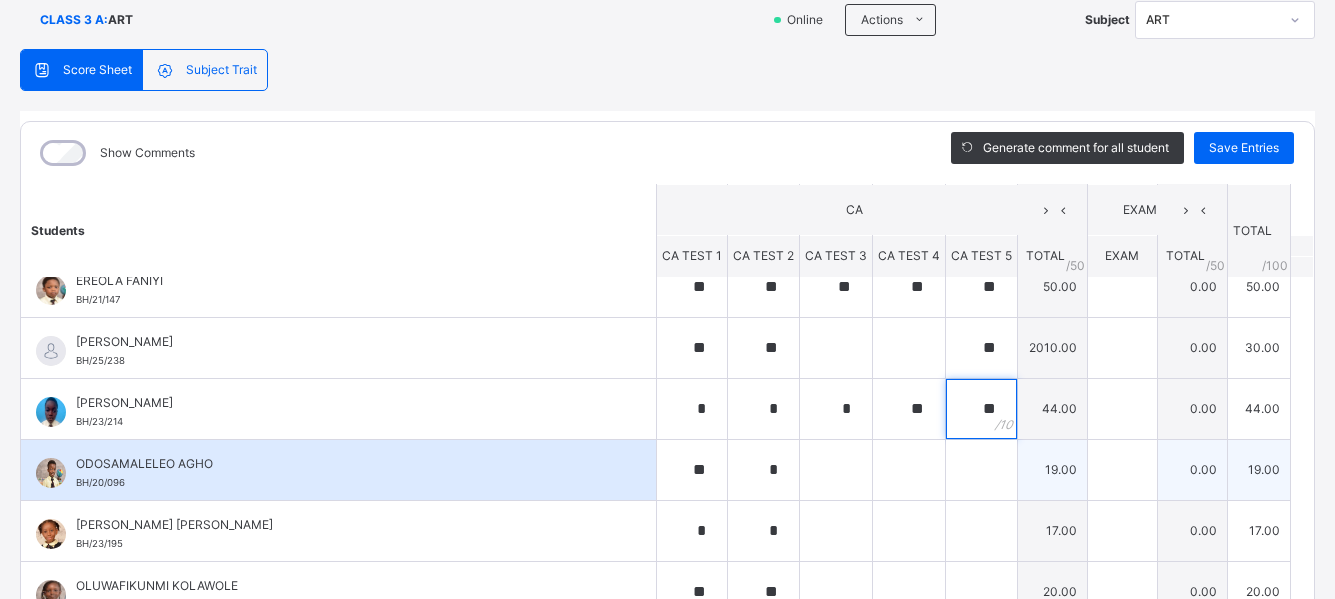 type on "**" 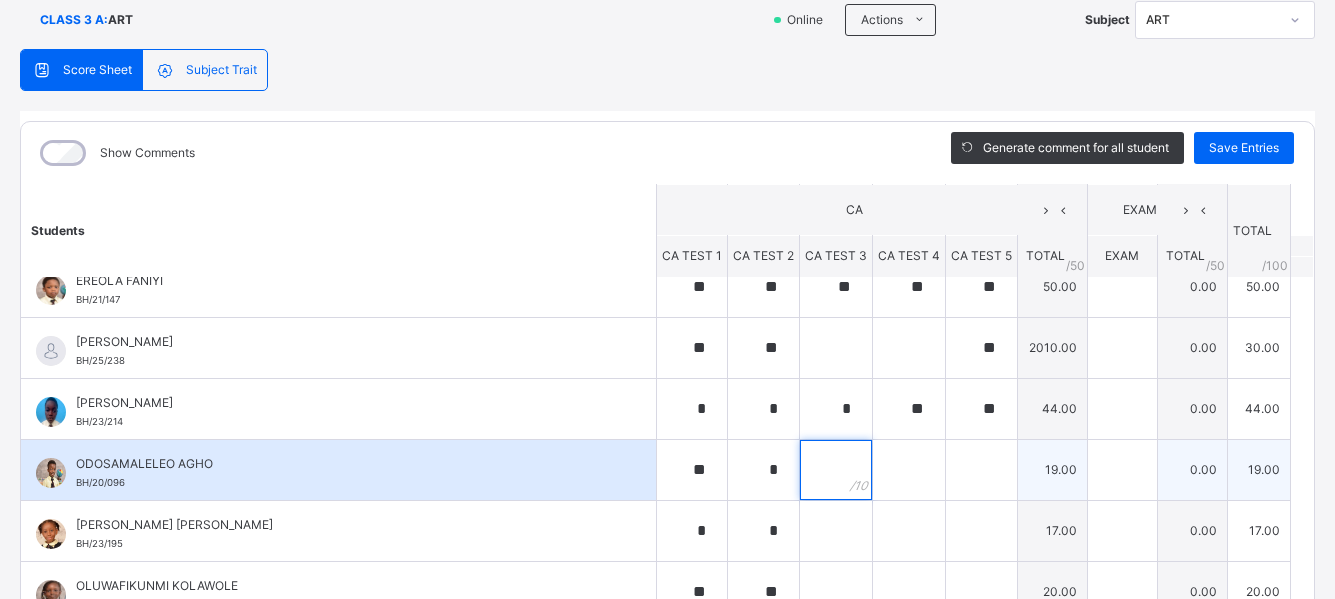 click at bounding box center [836, 470] 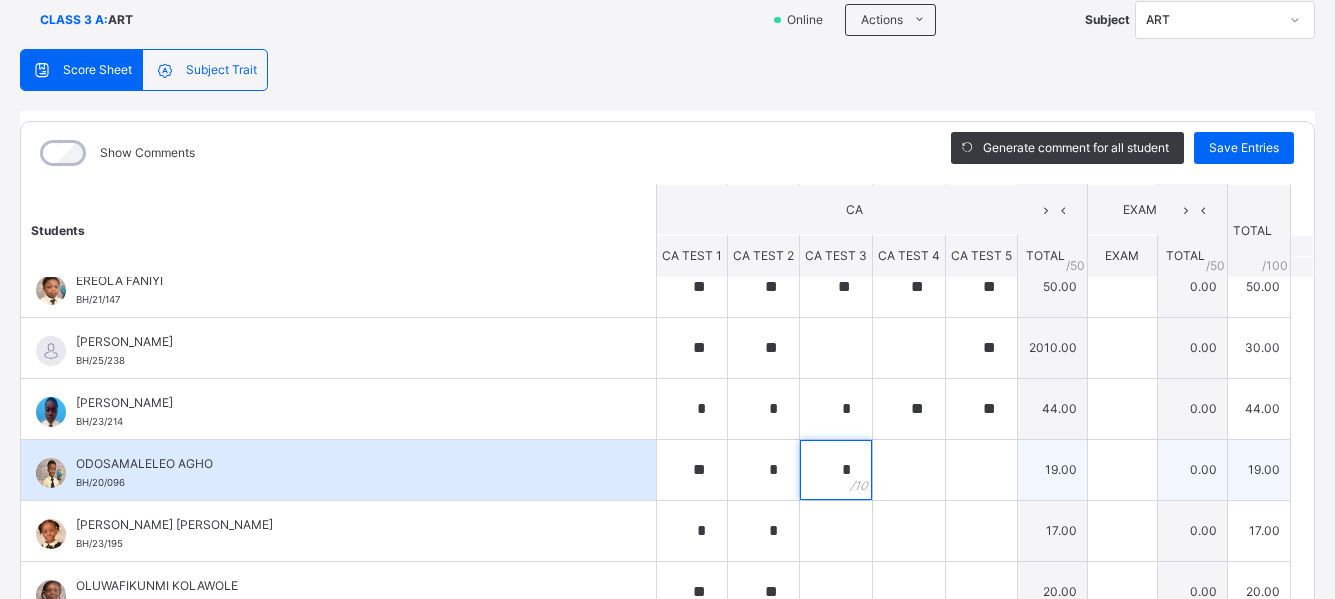 type on "*" 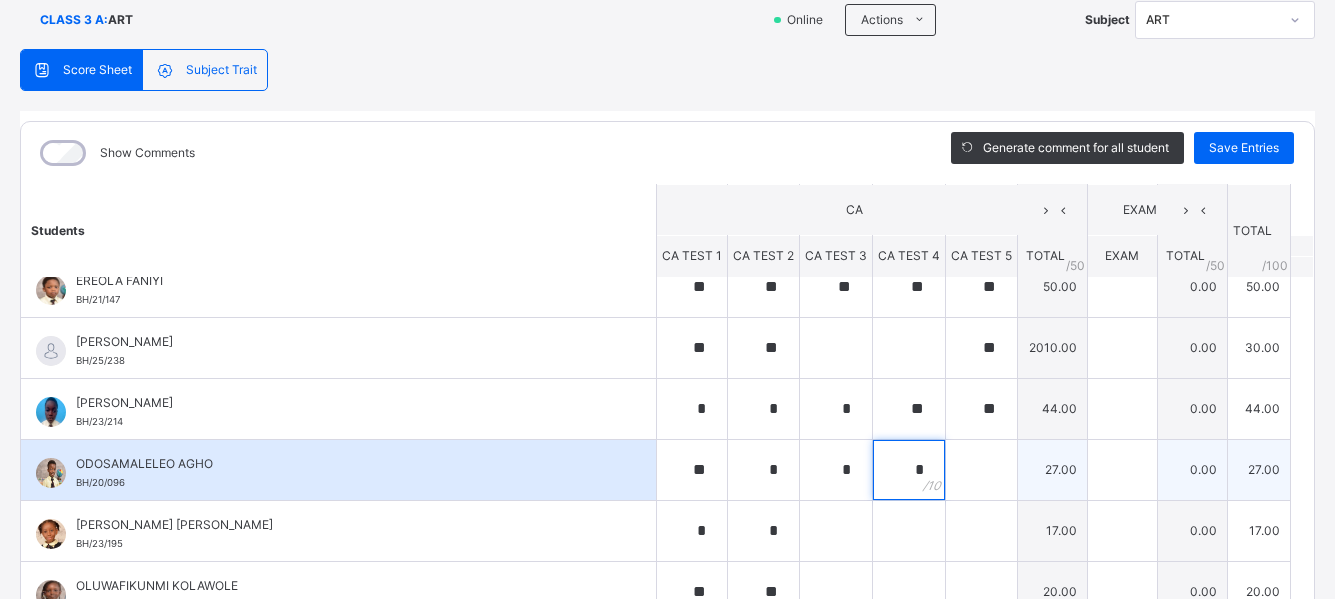 type on "*" 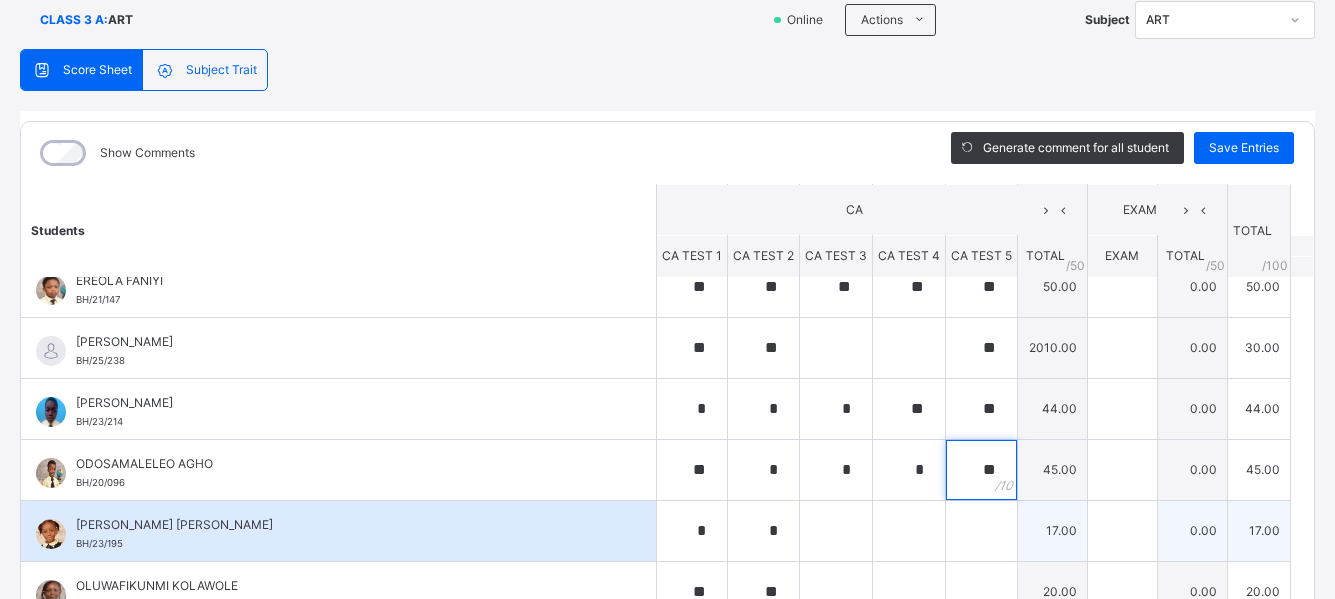 type on "**" 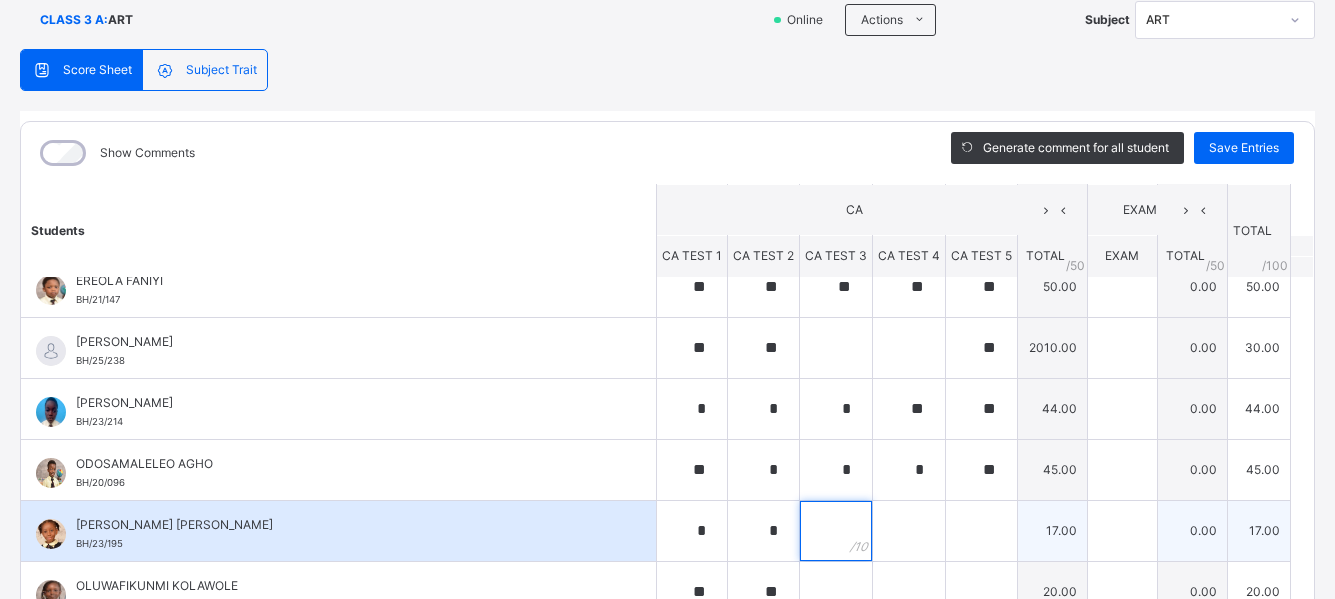 click at bounding box center [836, 531] 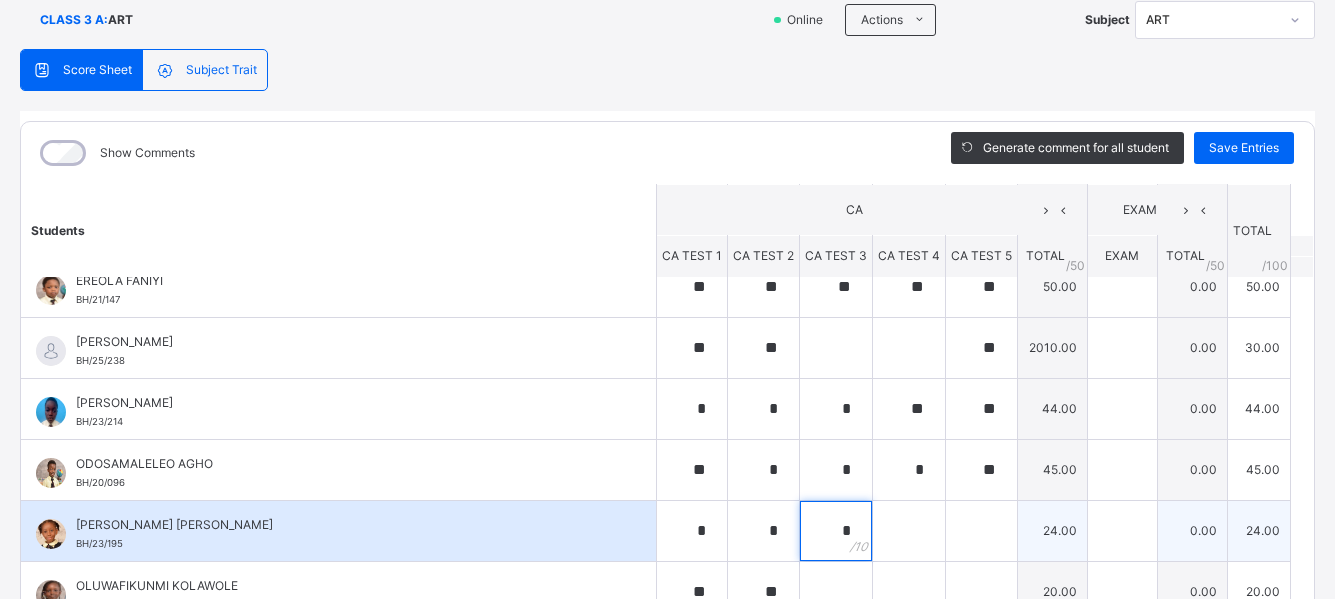 type on "*" 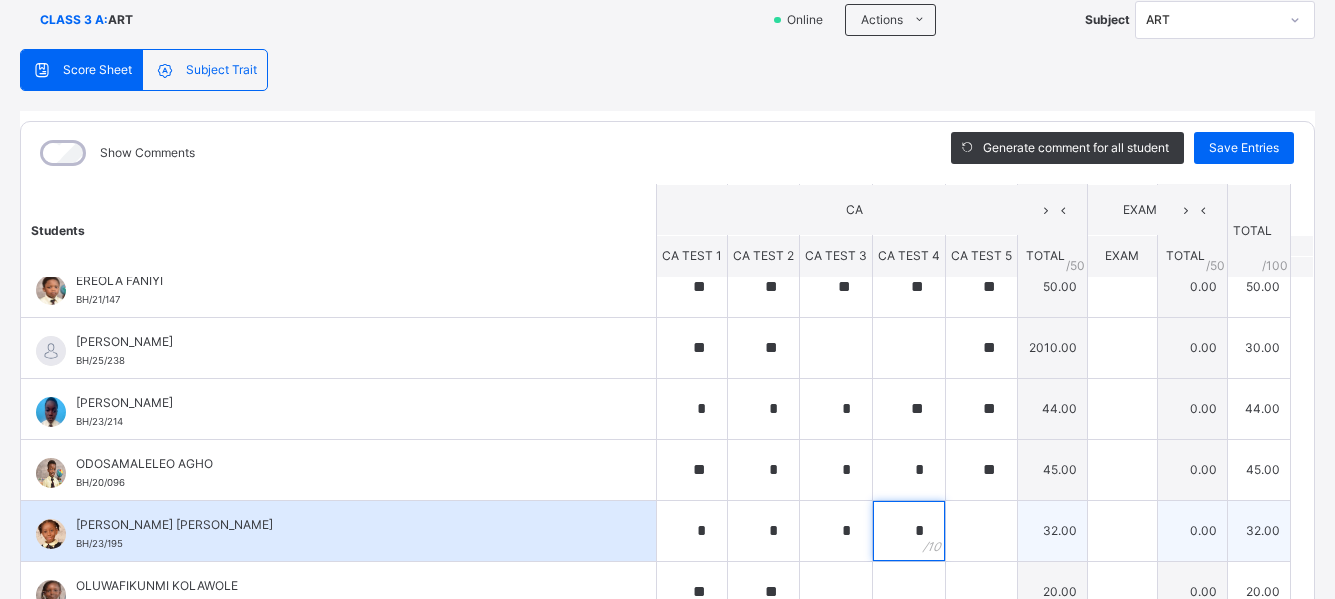 type on "*" 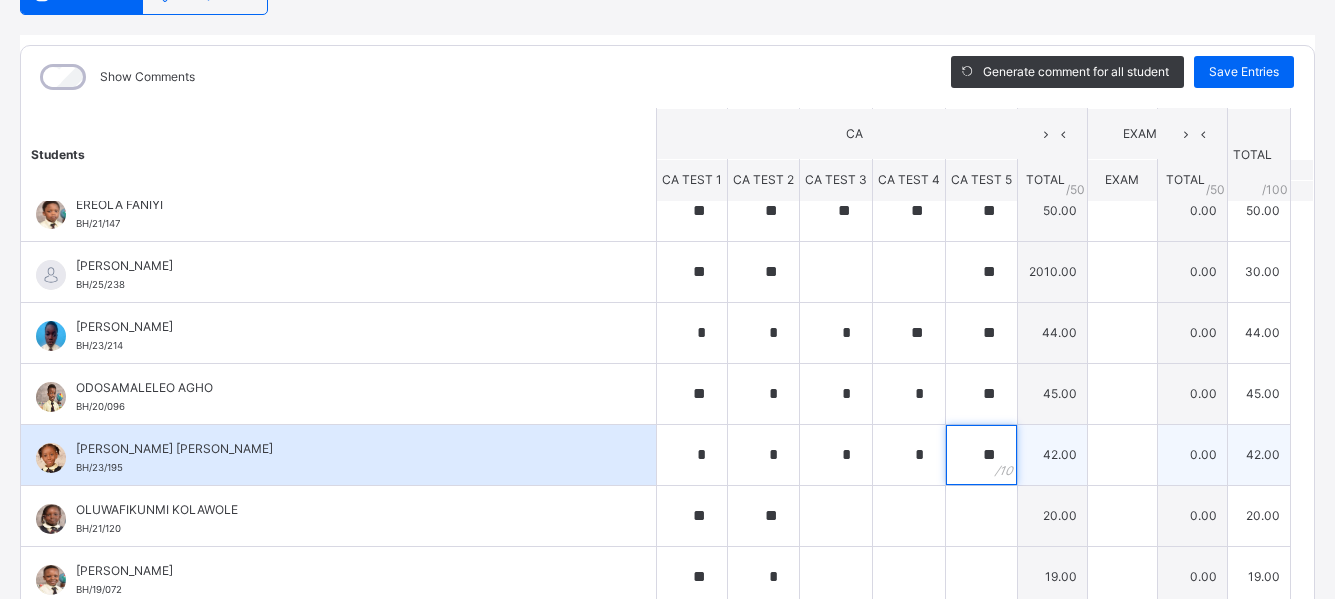 scroll, scrollTop: 312, scrollLeft: 0, axis: vertical 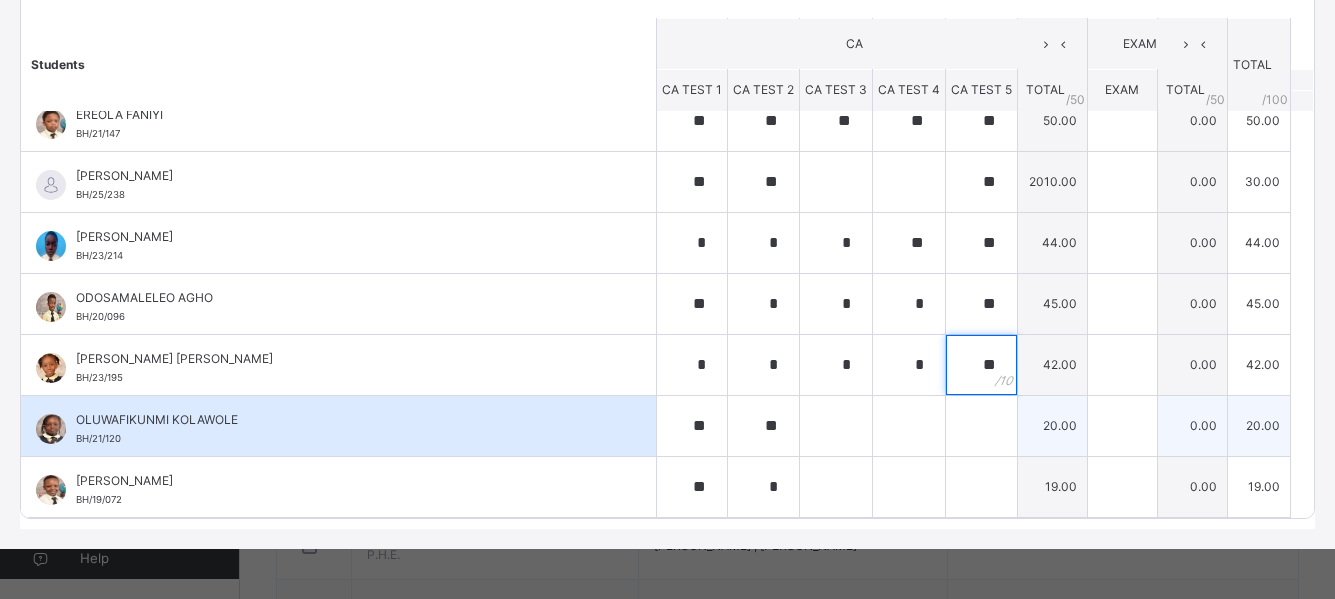 type on "**" 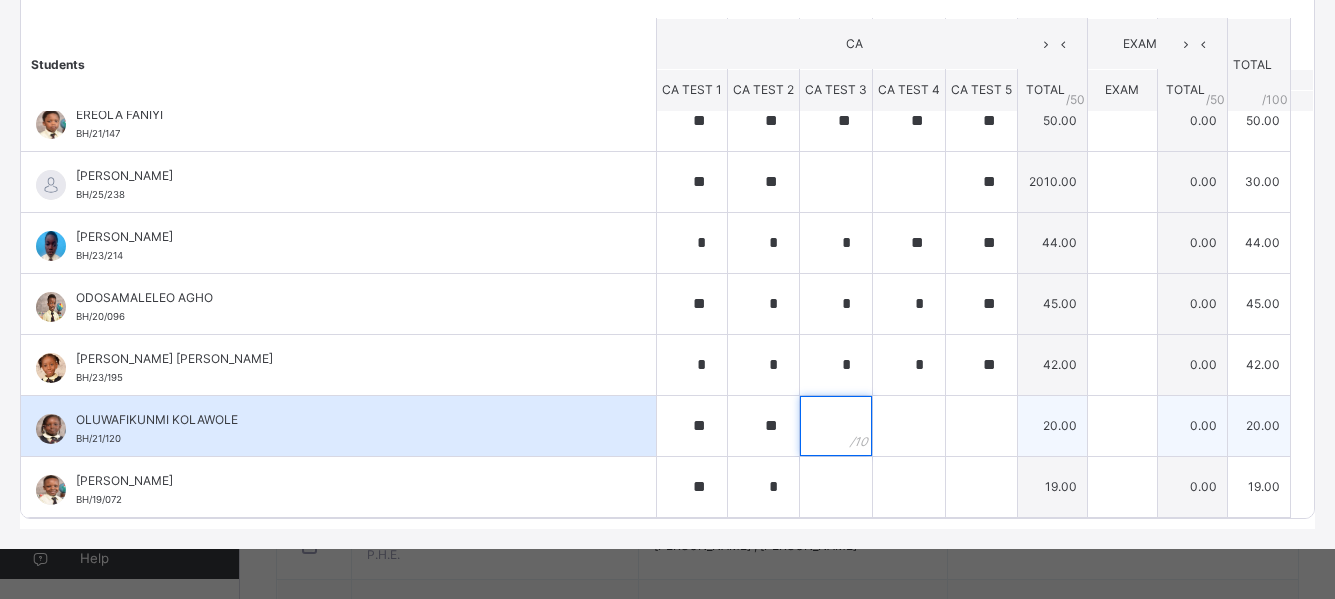 click at bounding box center [836, 426] 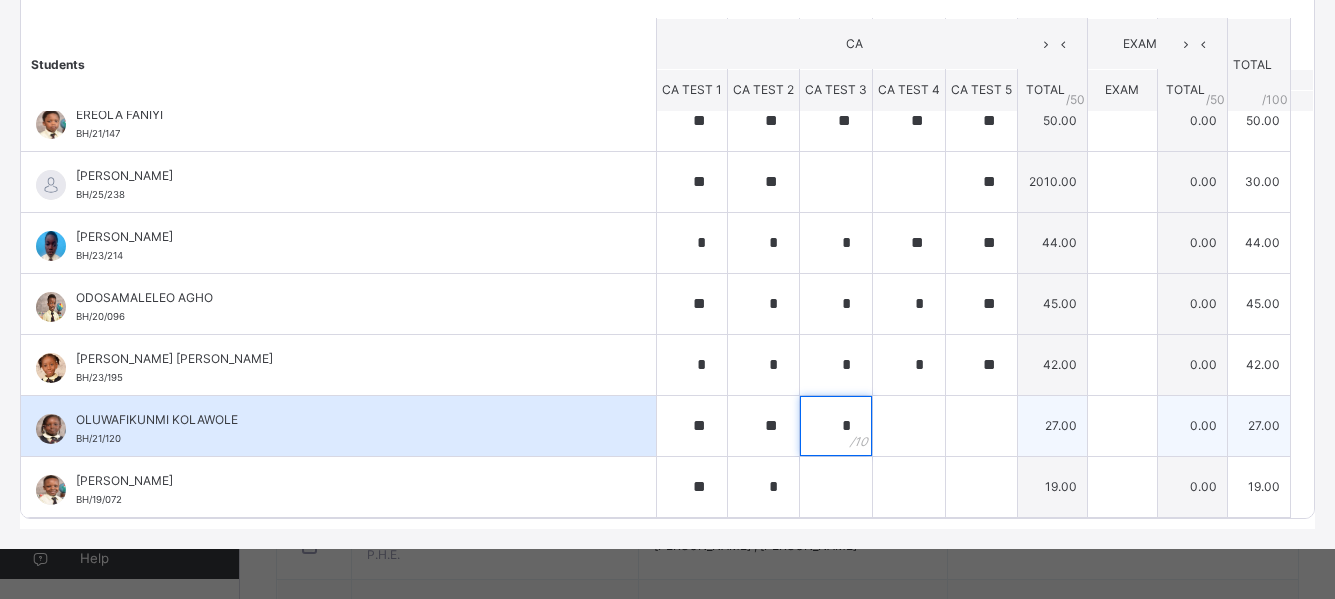 type on "*" 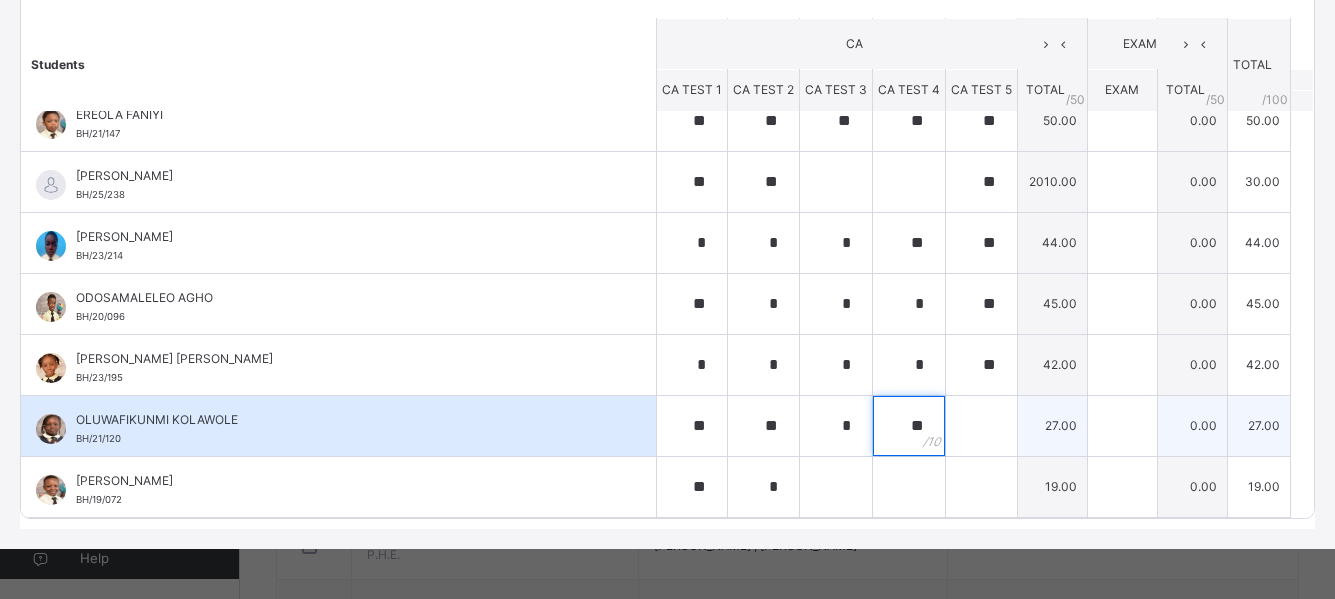type on "**" 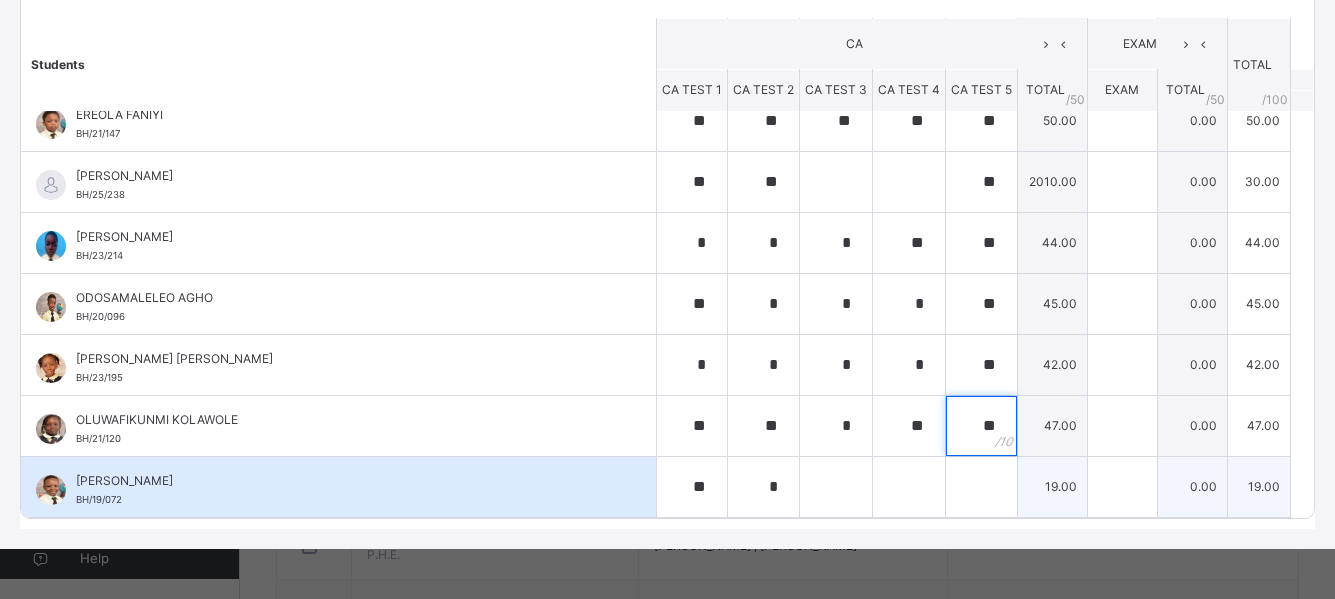 type on "**" 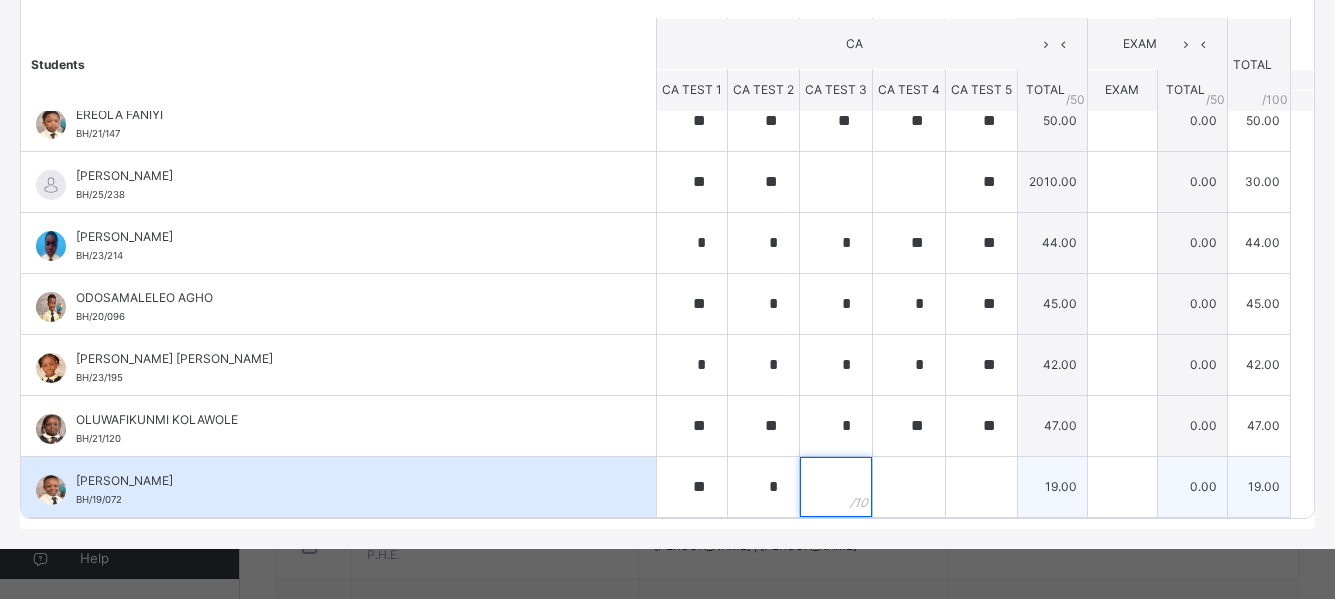 click at bounding box center (836, 487) 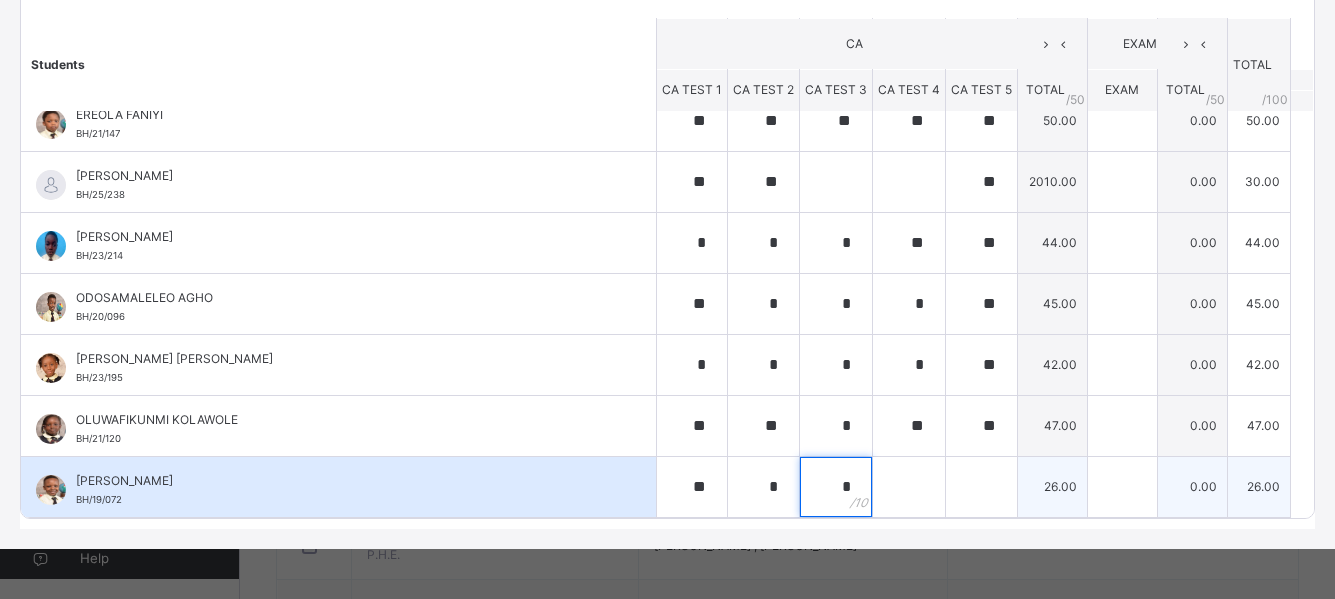 type on "*" 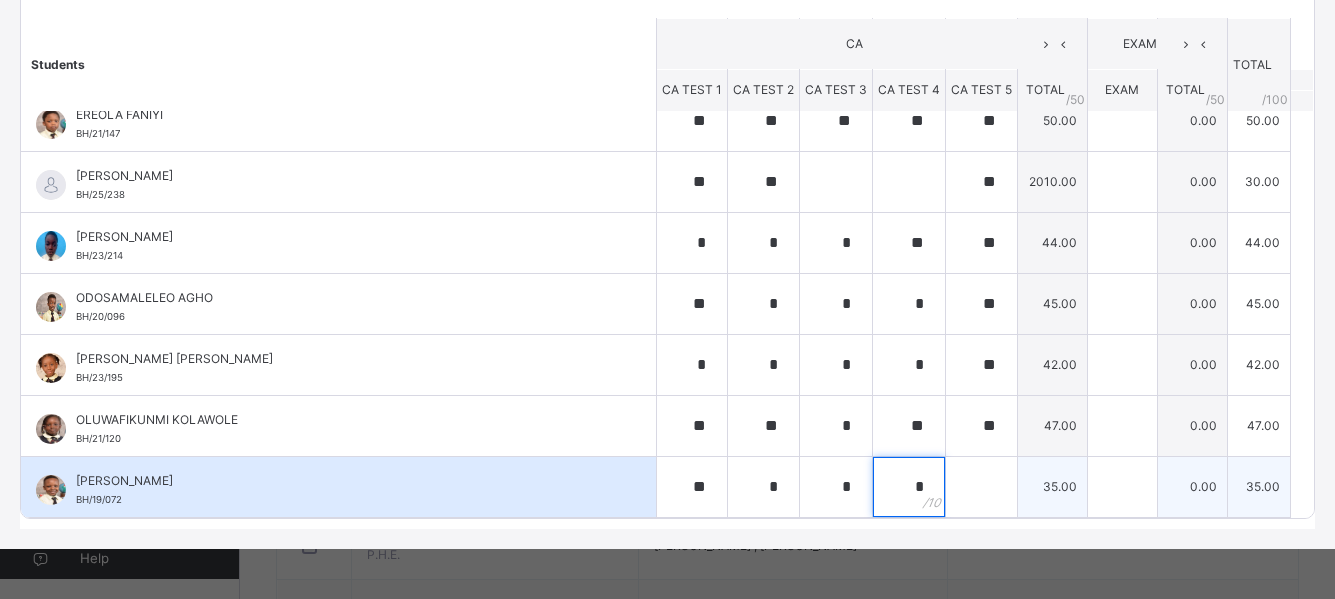 type on "*" 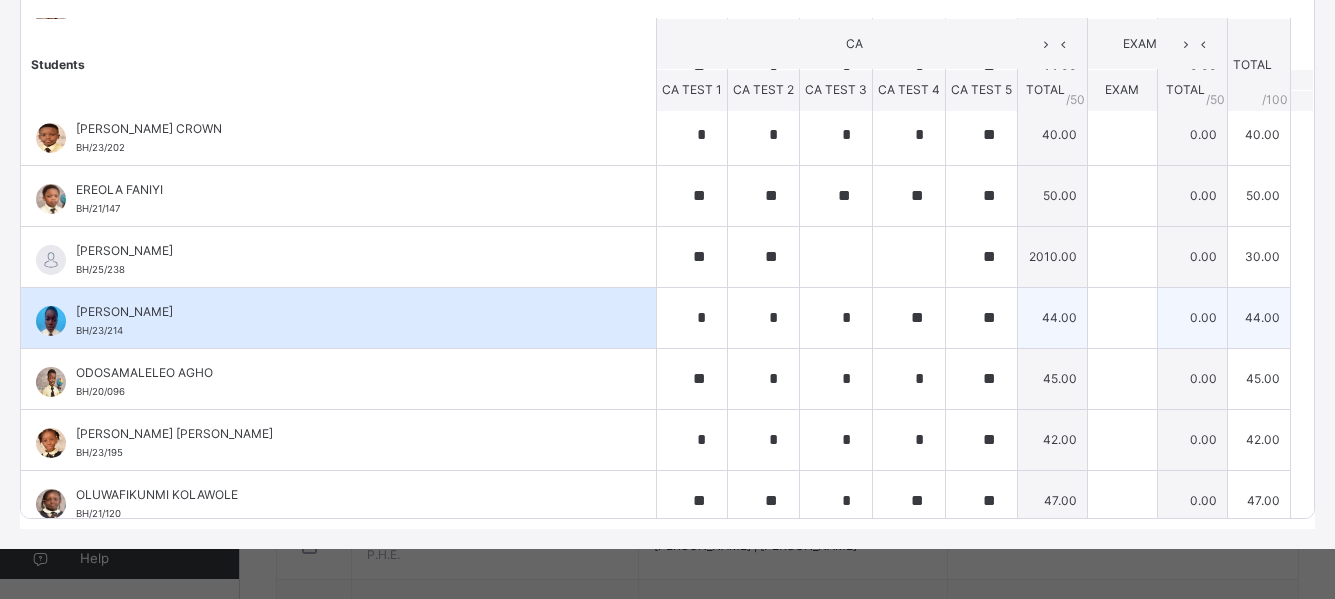 scroll, scrollTop: 0, scrollLeft: 0, axis: both 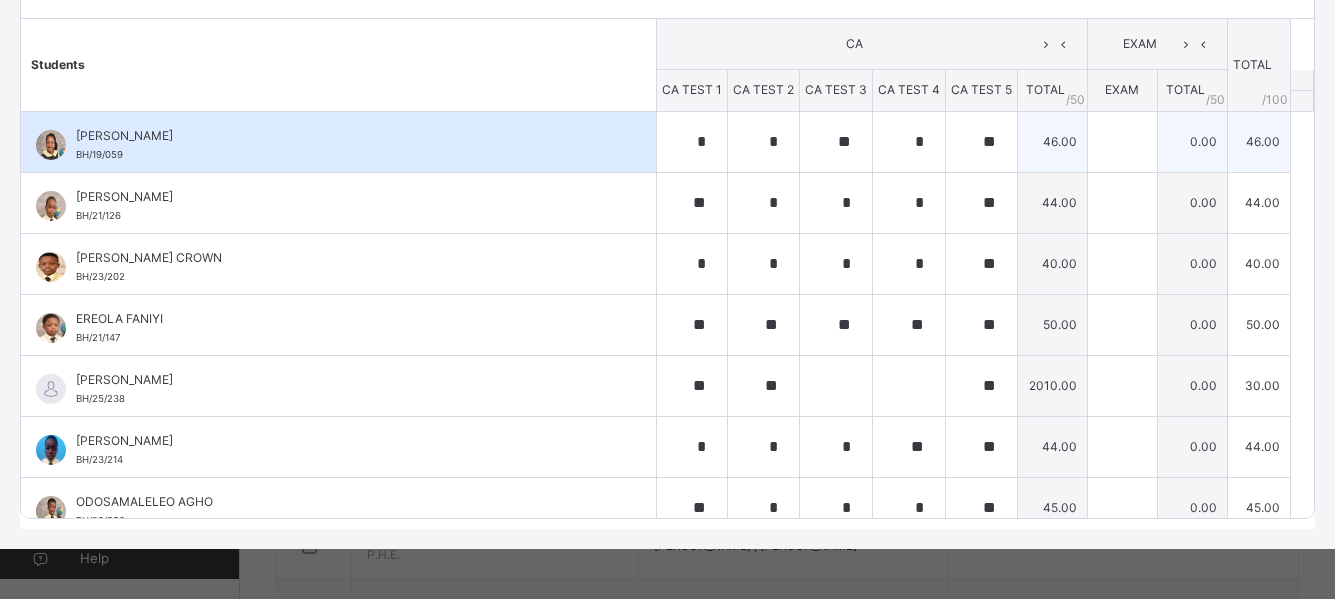 type on "**" 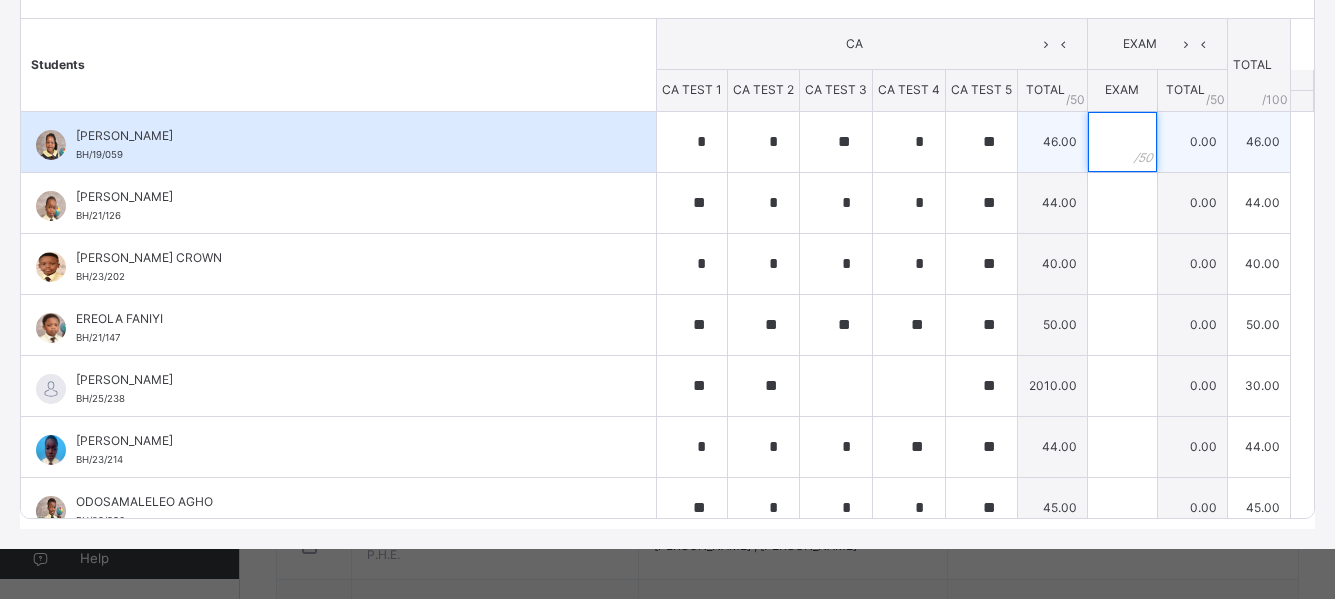 click at bounding box center (1122, 142) 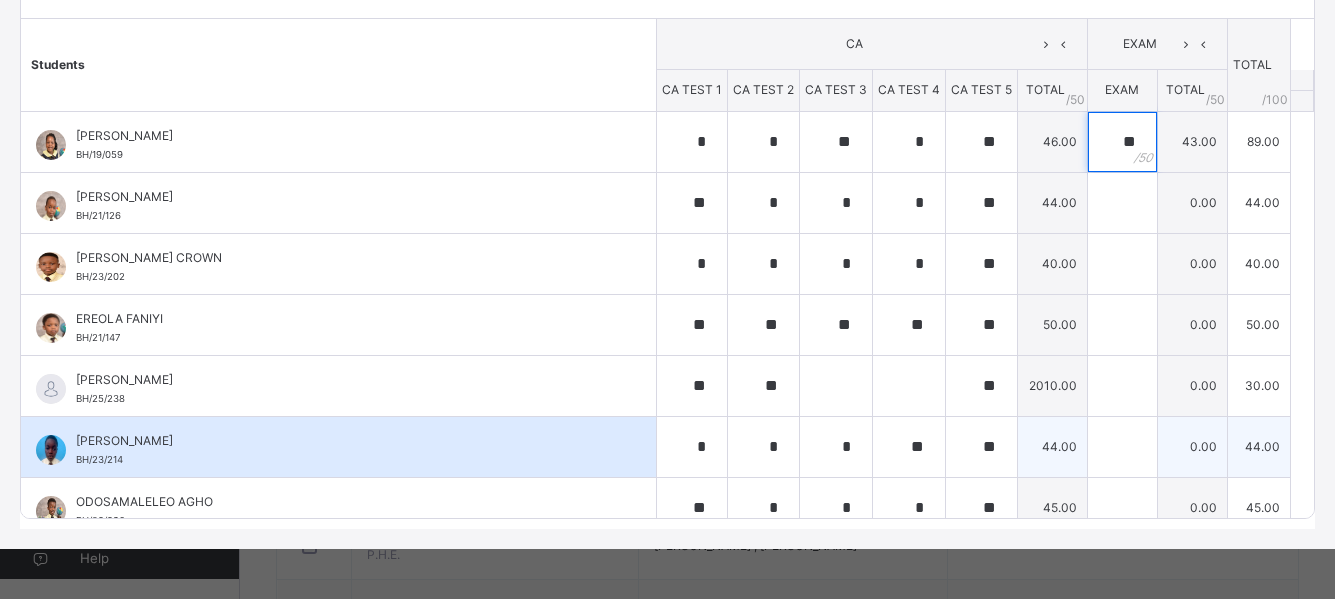 type on "**" 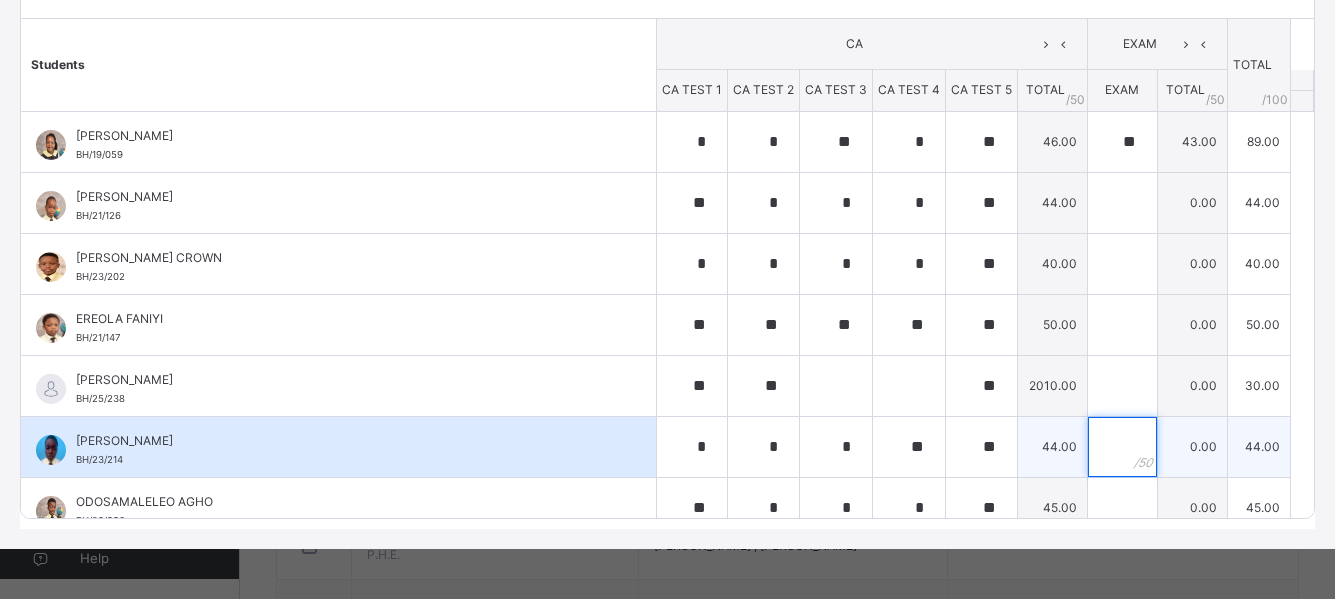 click at bounding box center (1122, 447) 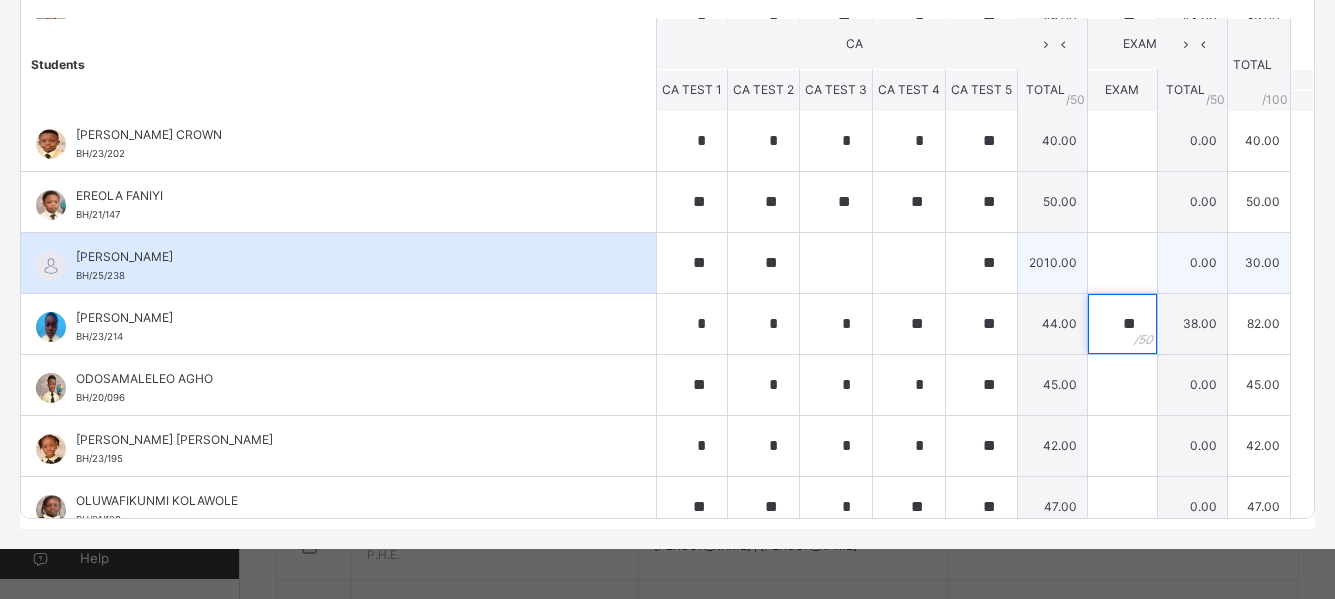 scroll, scrollTop: 126, scrollLeft: 0, axis: vertical 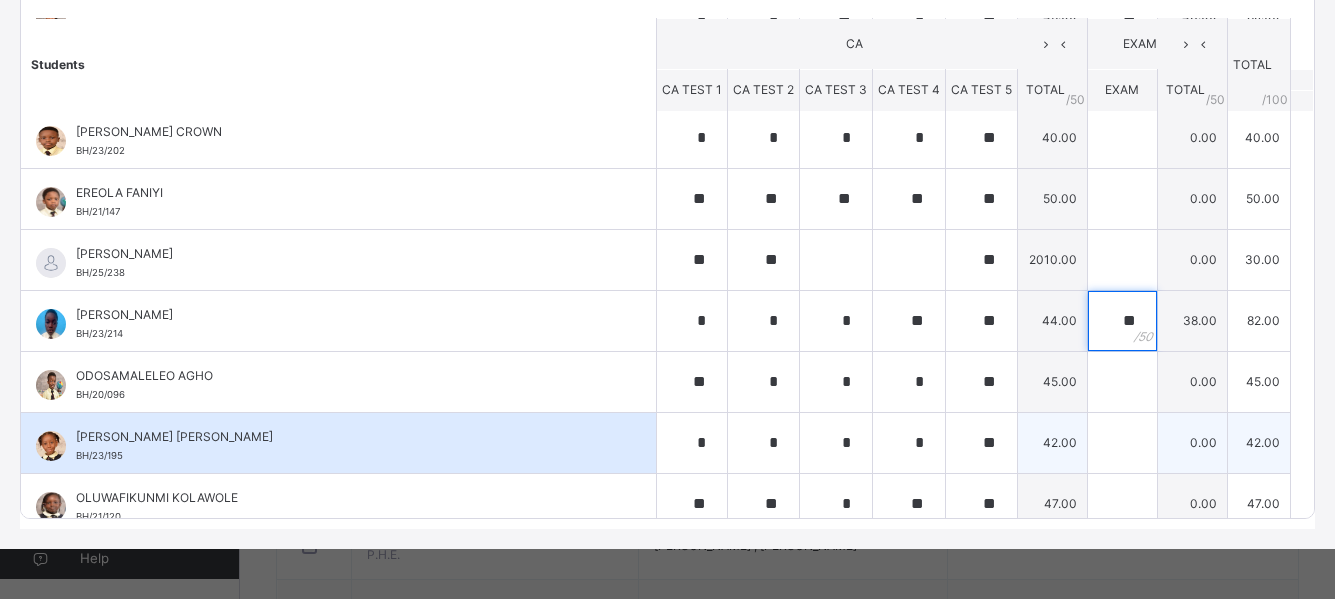 type on "**" 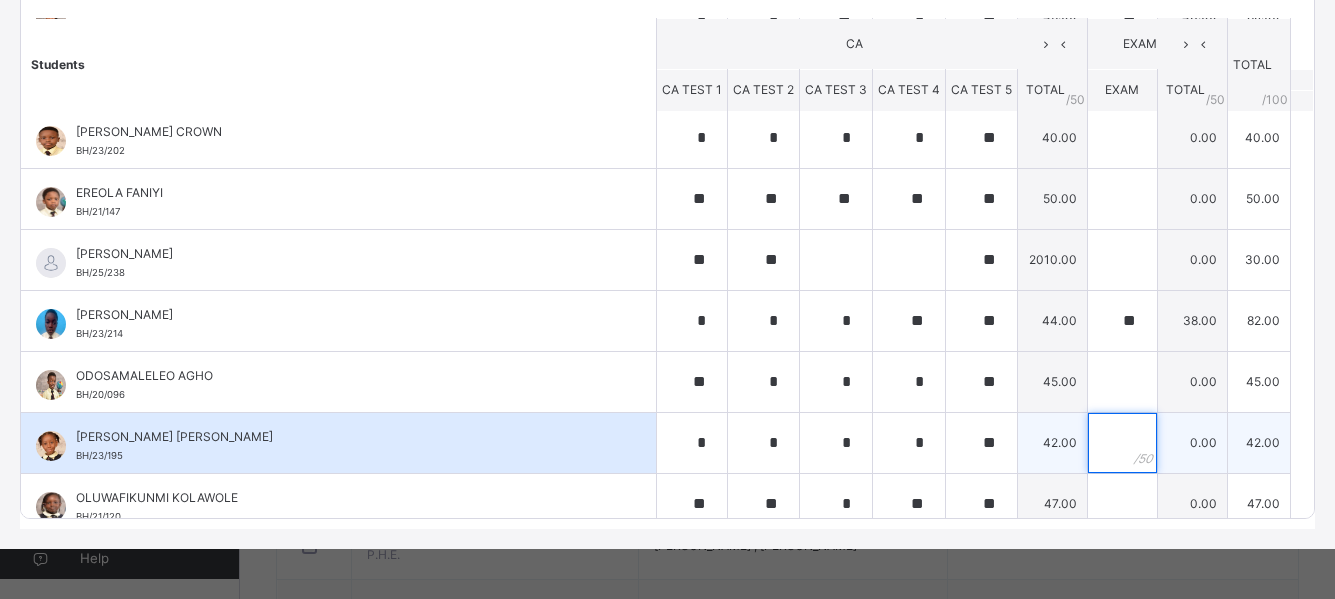 click at bounding box center [1122, 443] 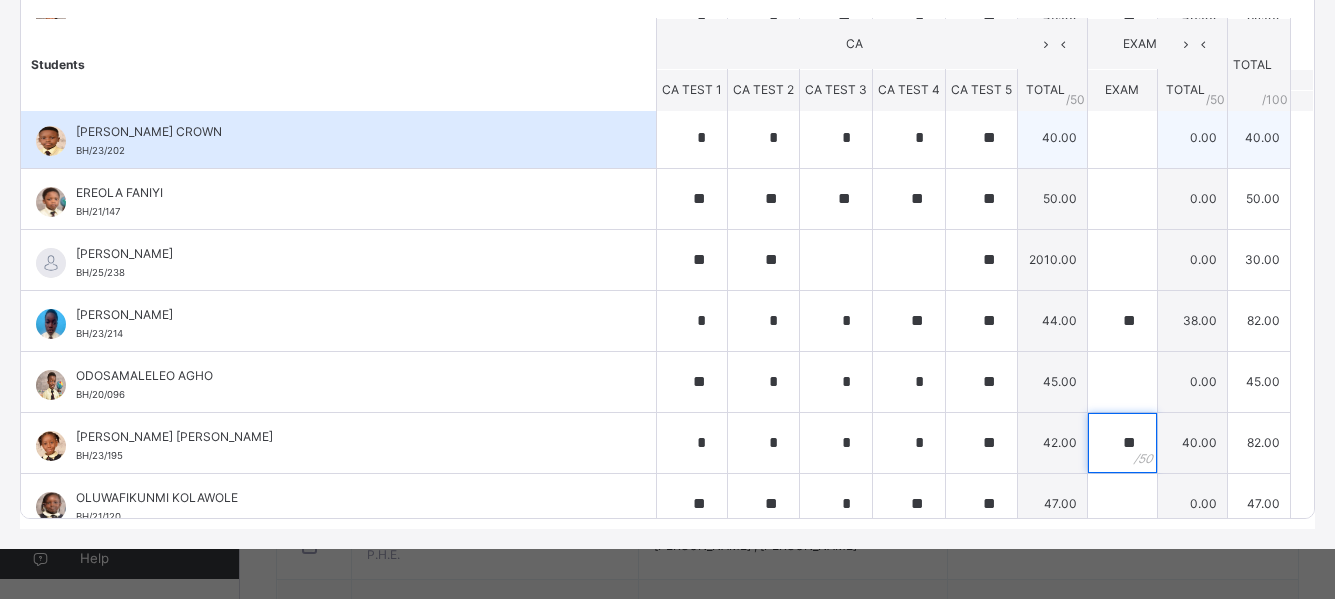 type on "**" 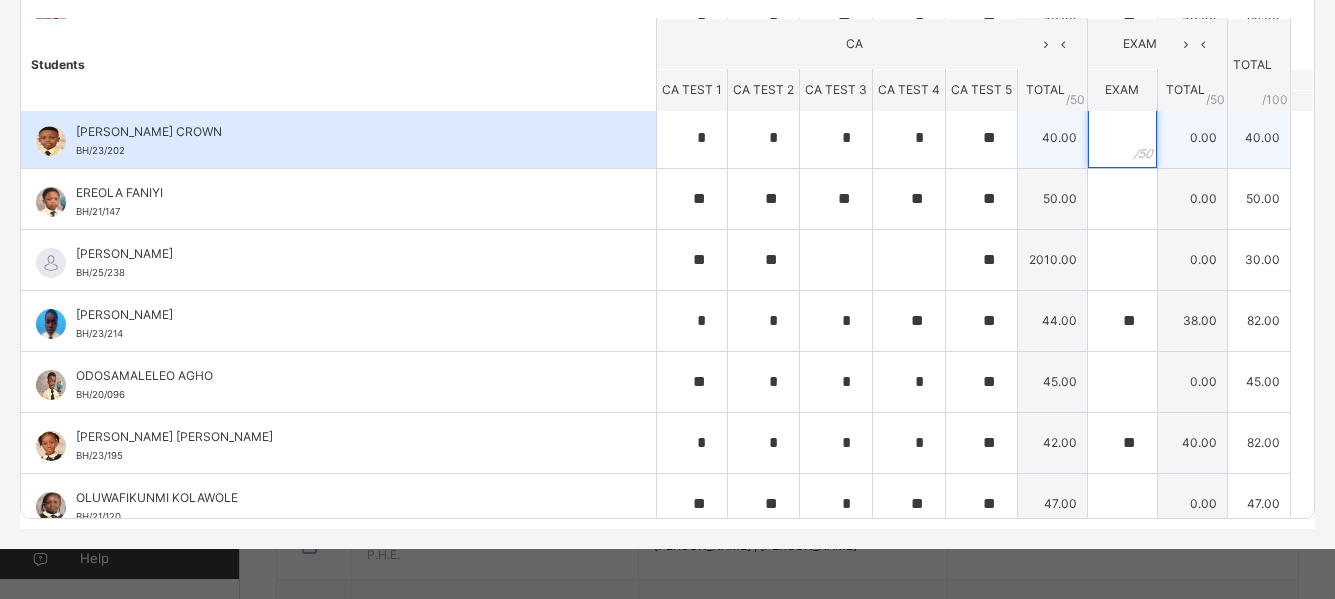 click at bounding box center [1122, 138] 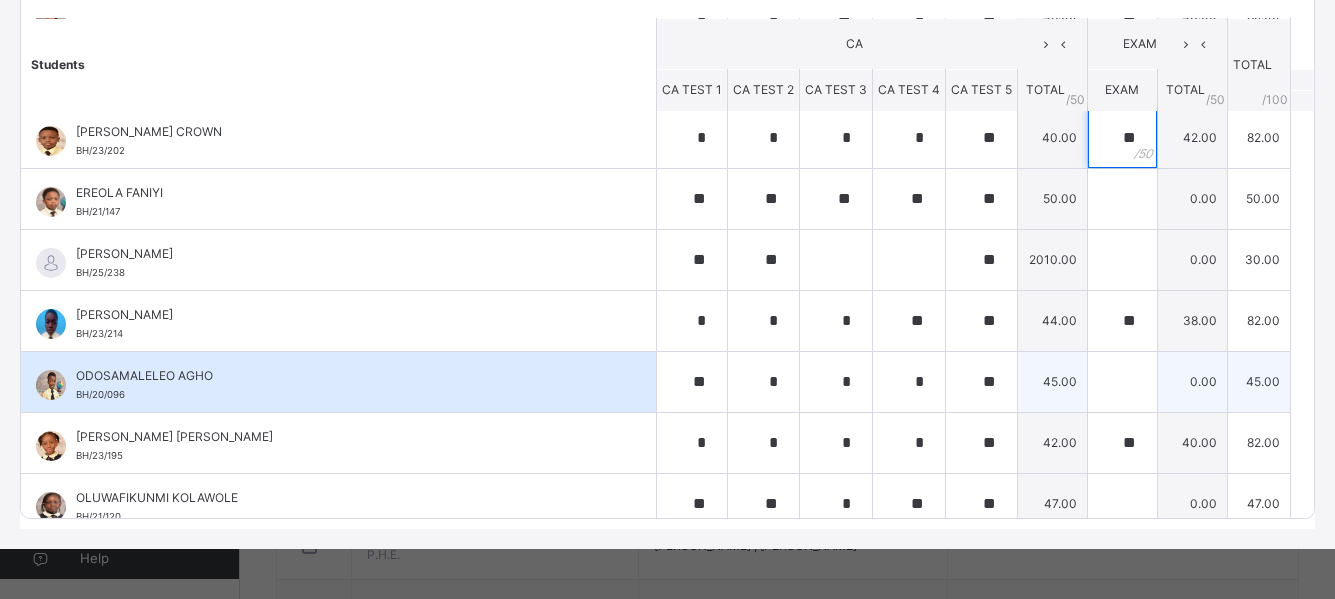 type on "**" 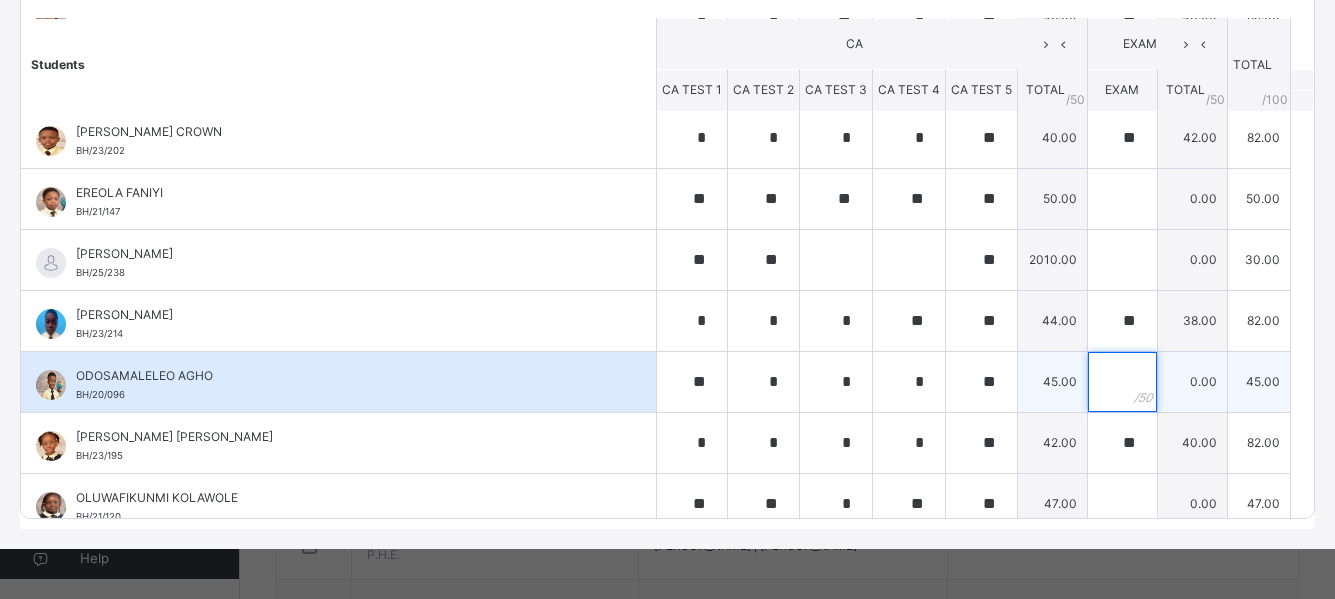 click at bounding box center (1122, 382) 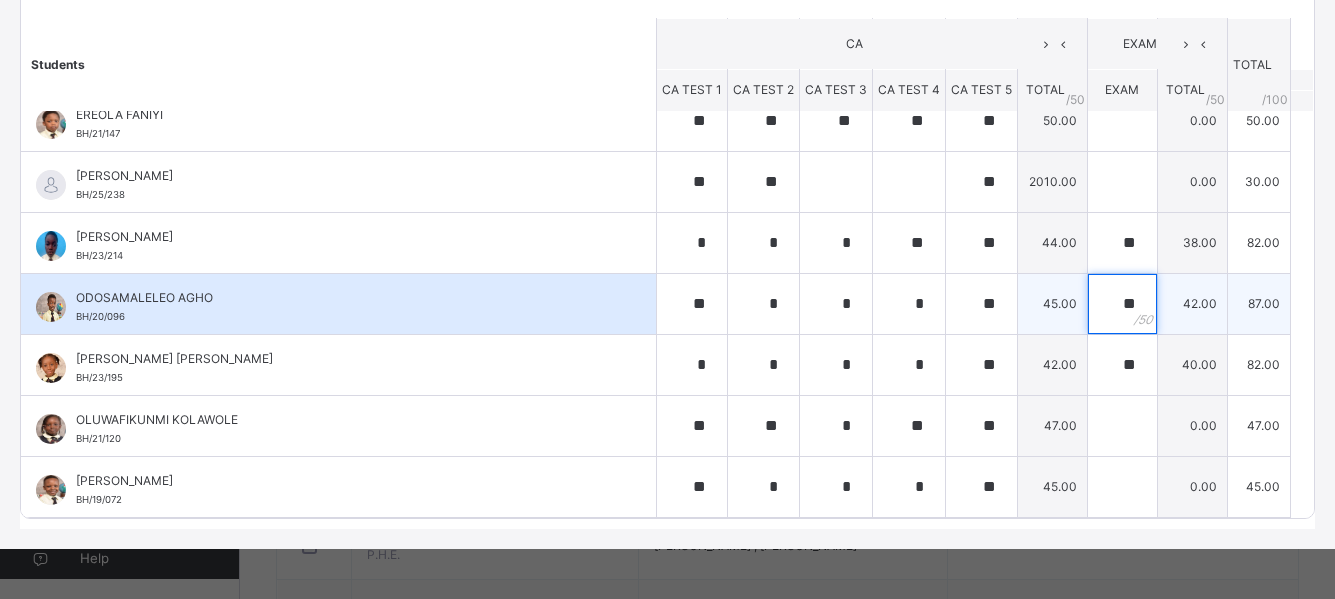 scroll, scrollTop: 201, scrollLeft: 0, axis: vertical 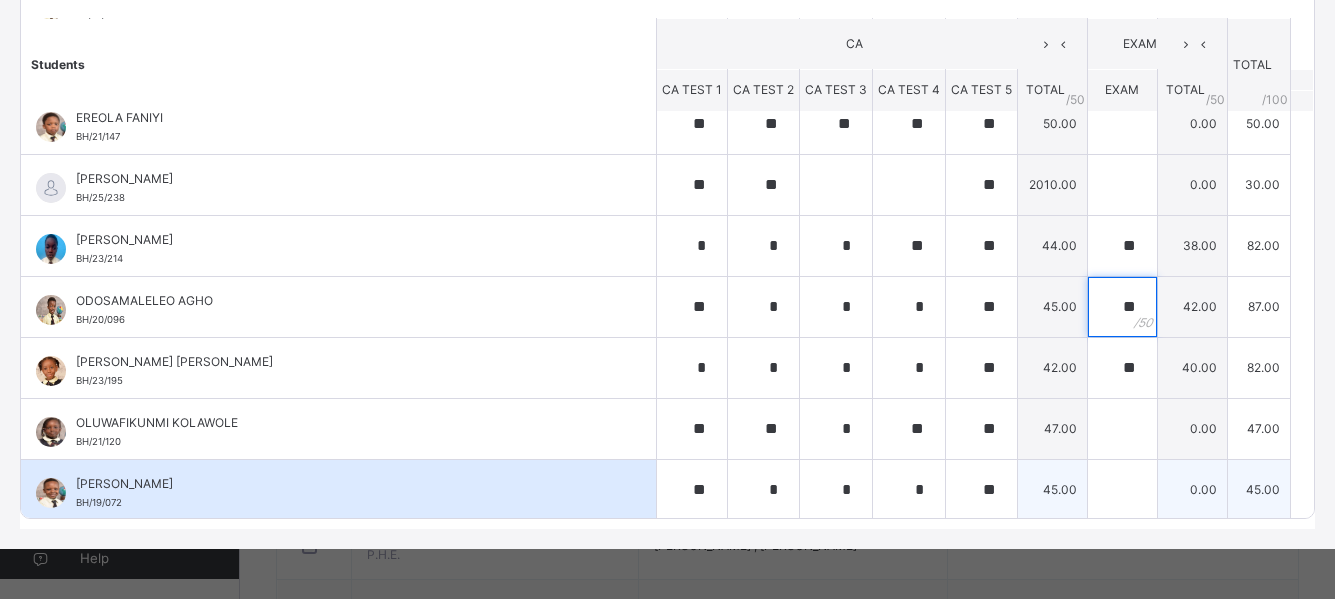 type on "**" 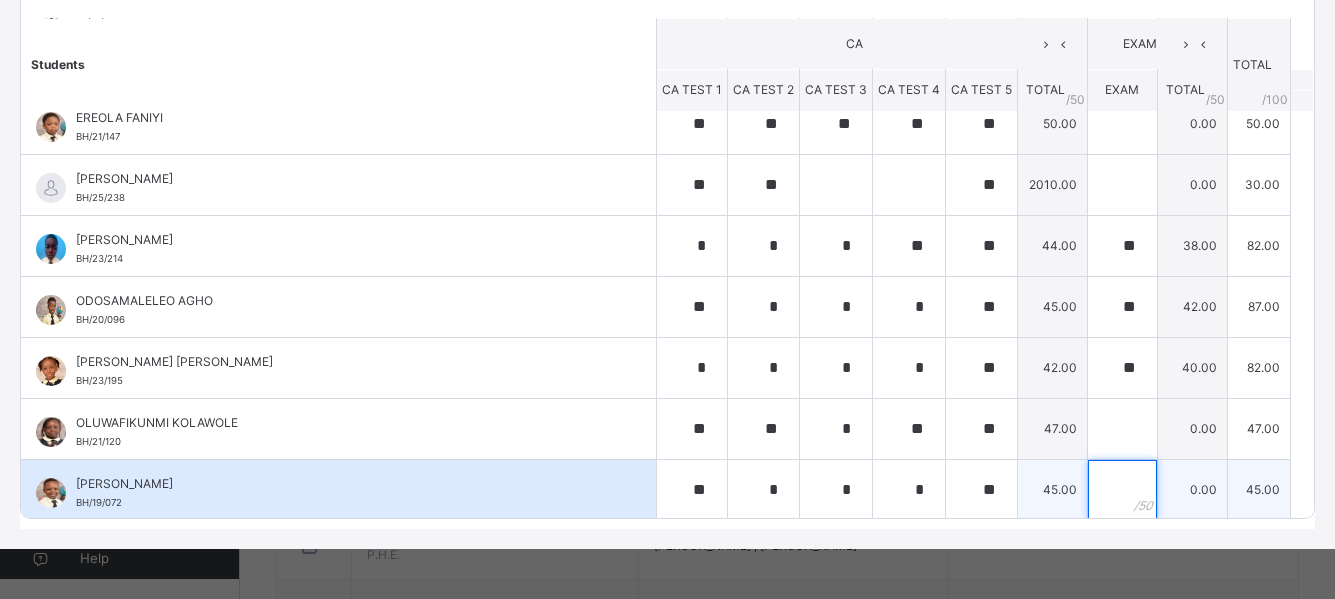 click at bounding box center (1122, 490) 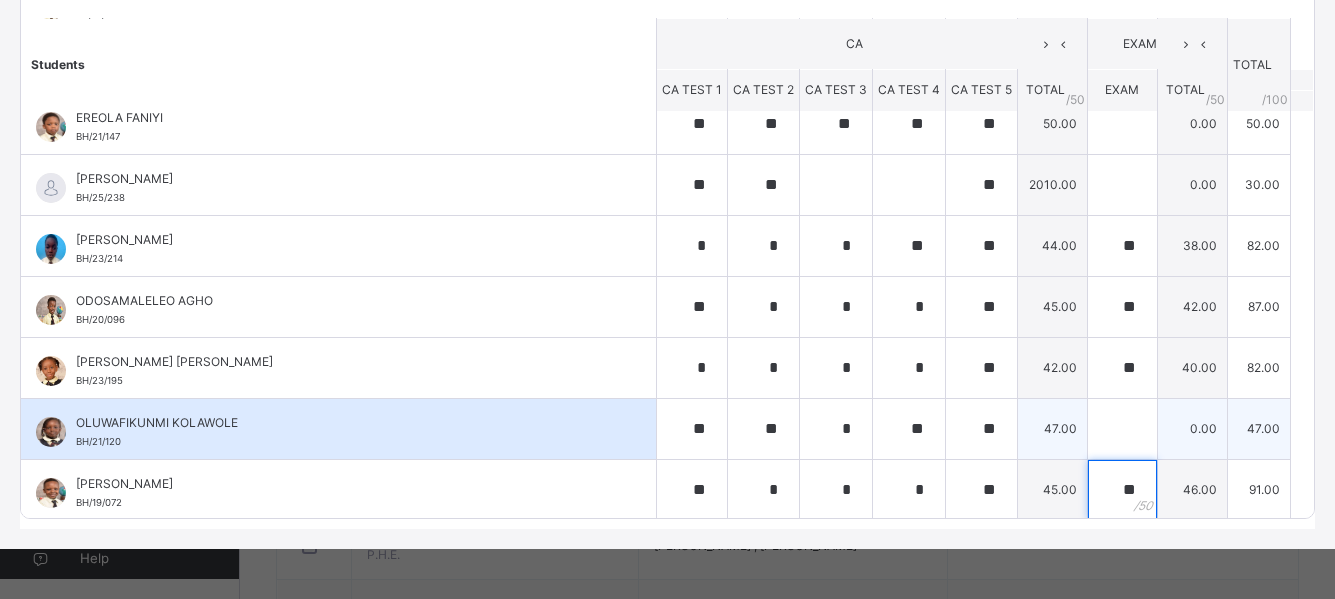 type on "**" 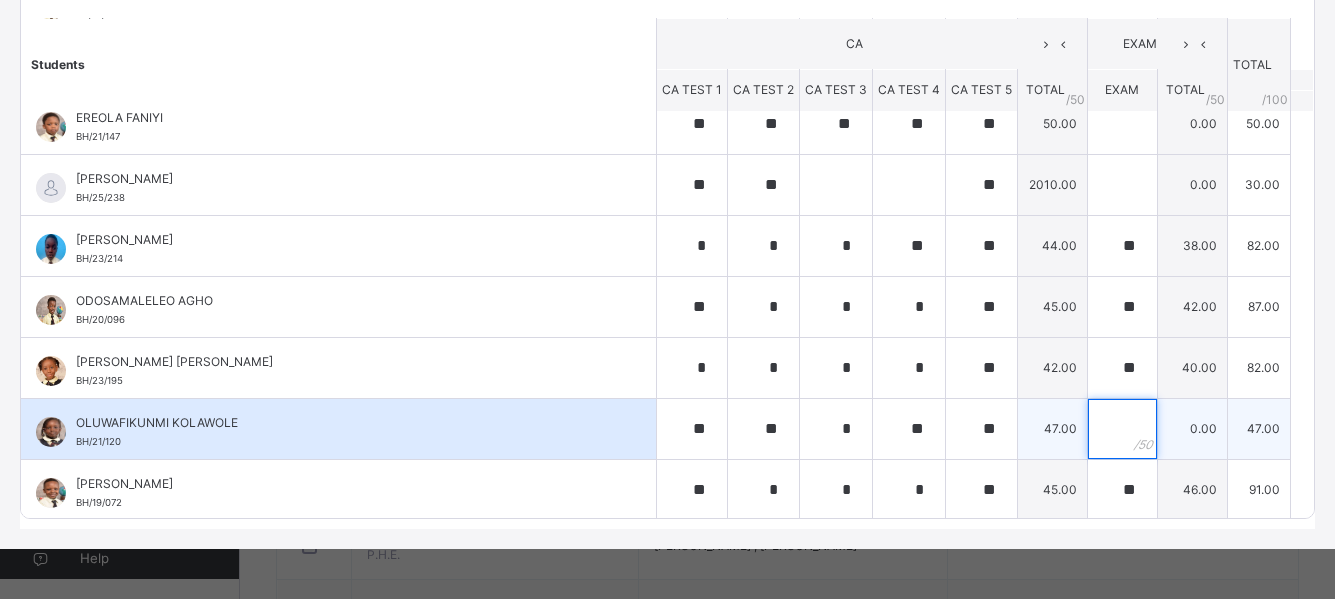 click at bounding box center [1122, 429] 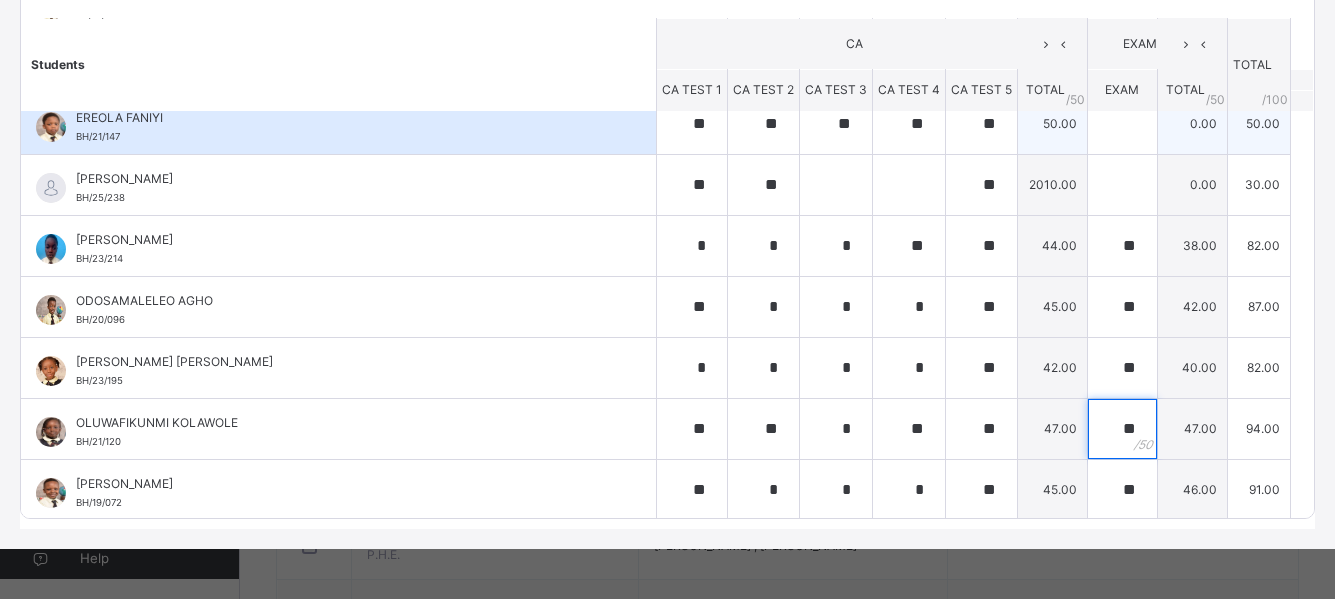 type on "**" 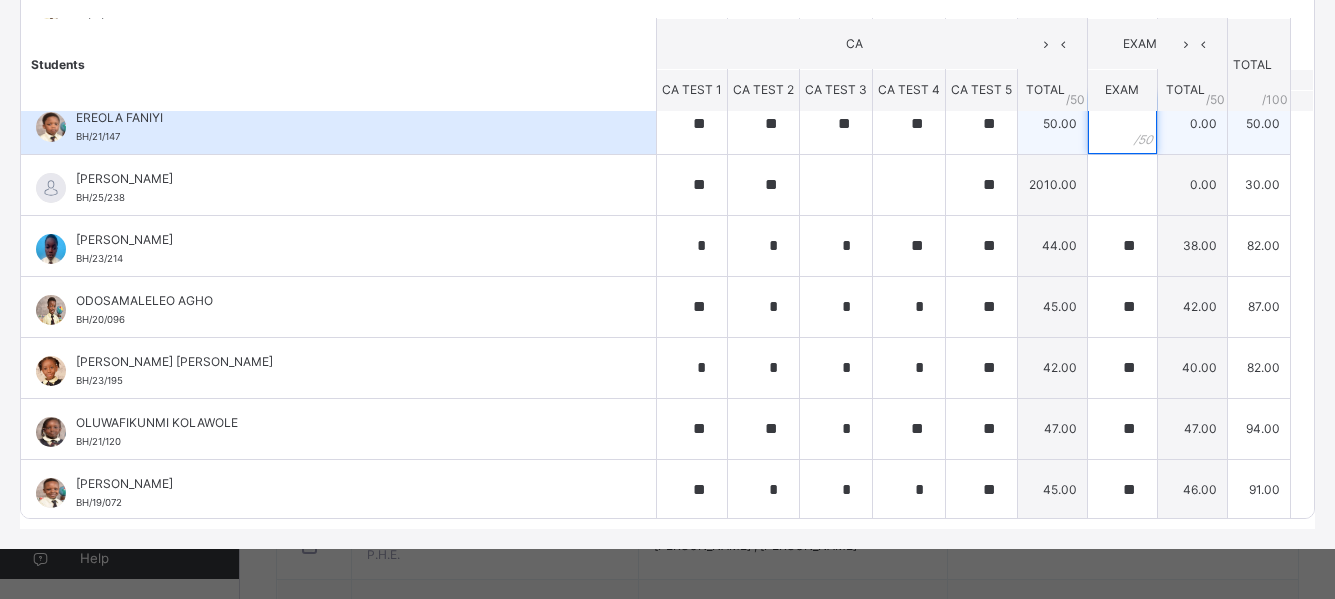 click at bounding box center (1122, 124) 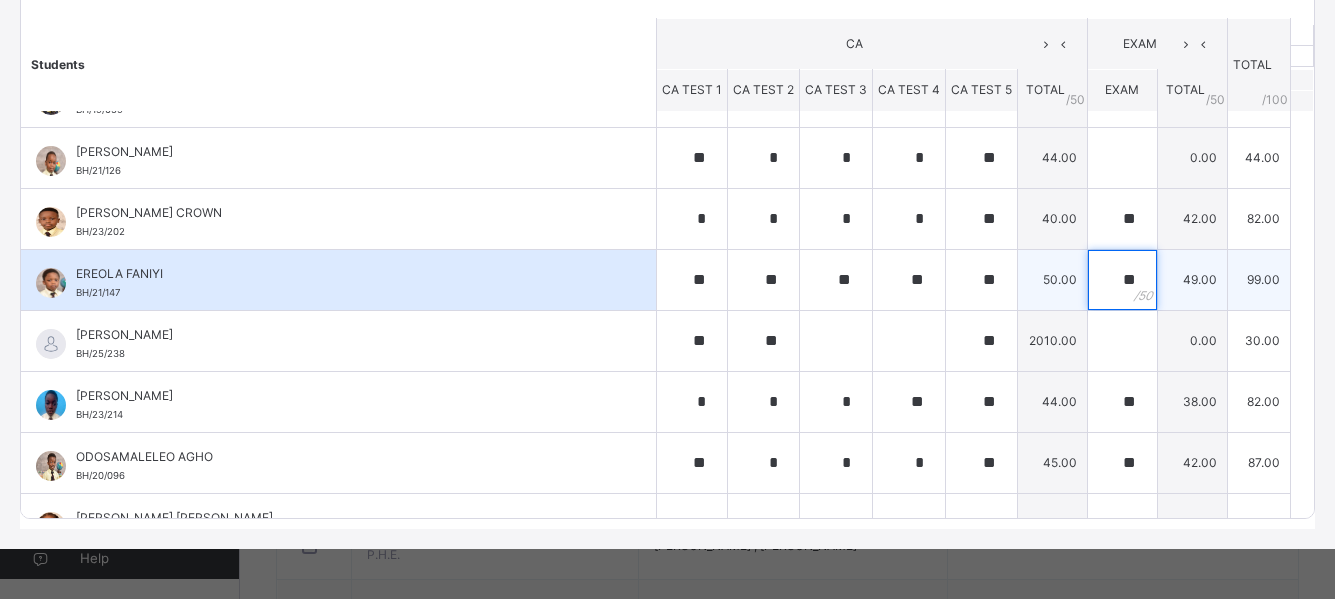 scroll, scrollTop: 46, scrollLeft: 0, axis: vertical 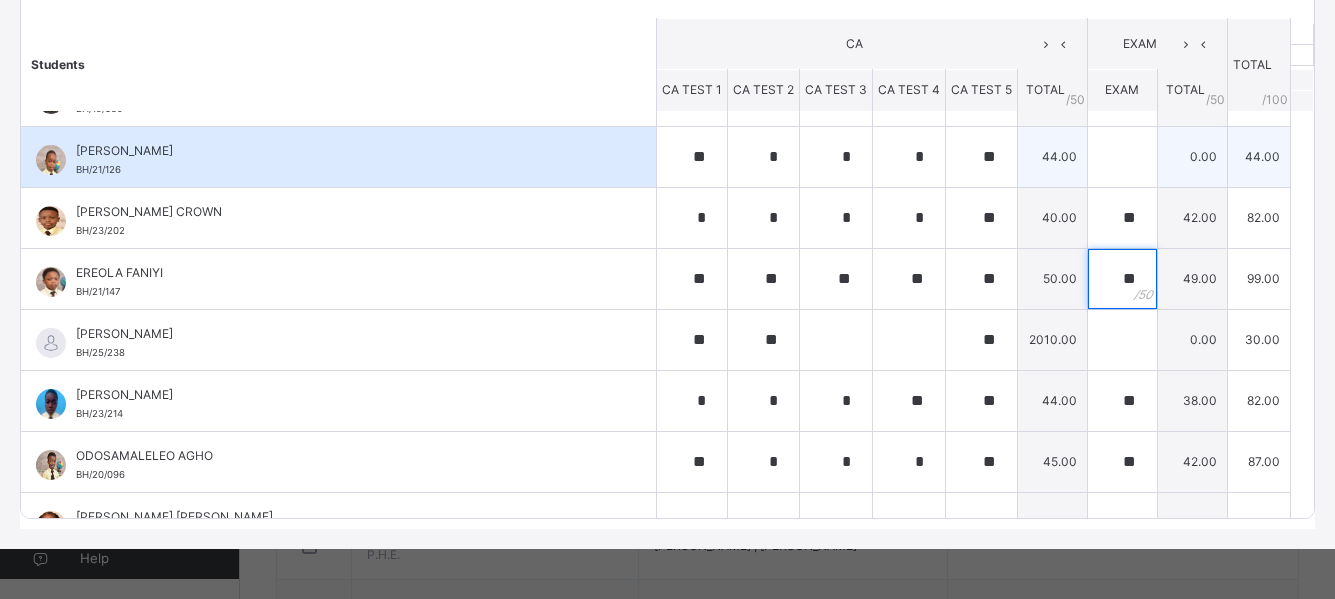 type on "**" 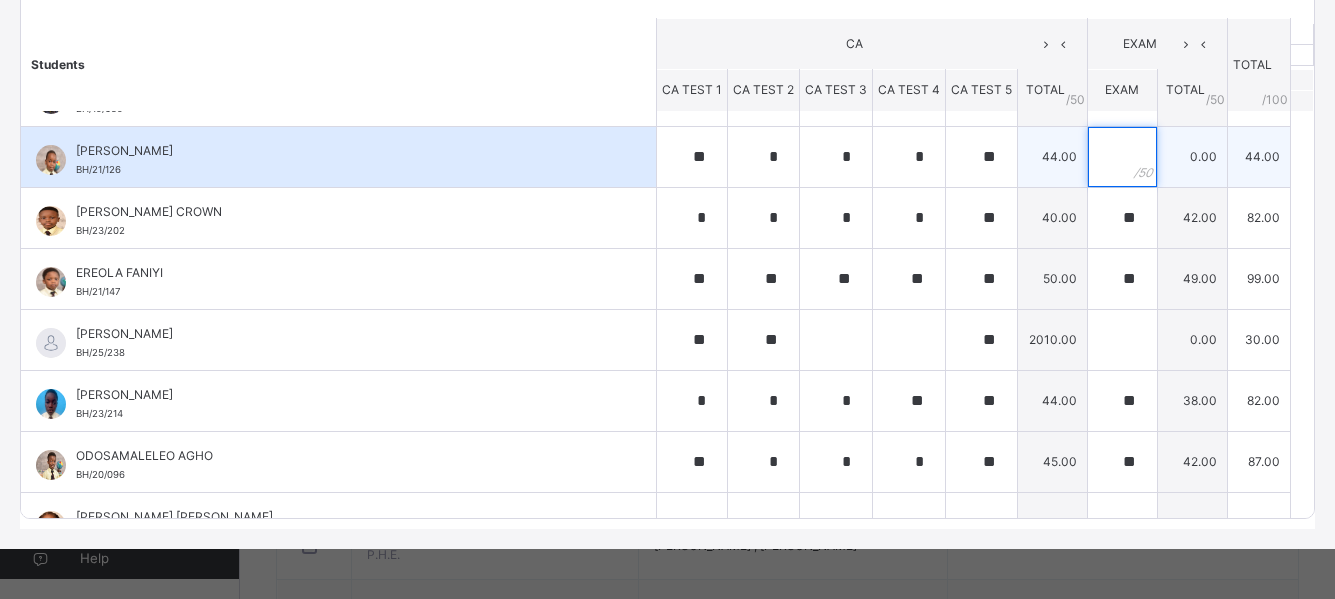 click at bounding box center [1122, 157] 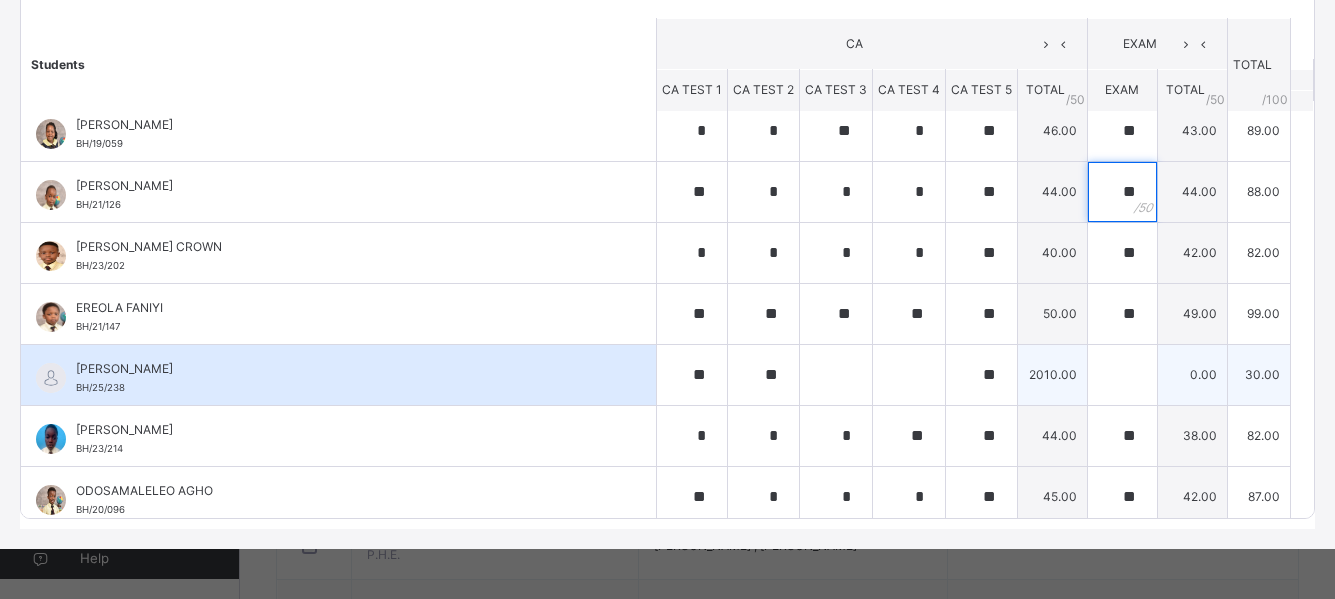 scroll, scrollTop: 0, scrollLeft: 0, axis: both 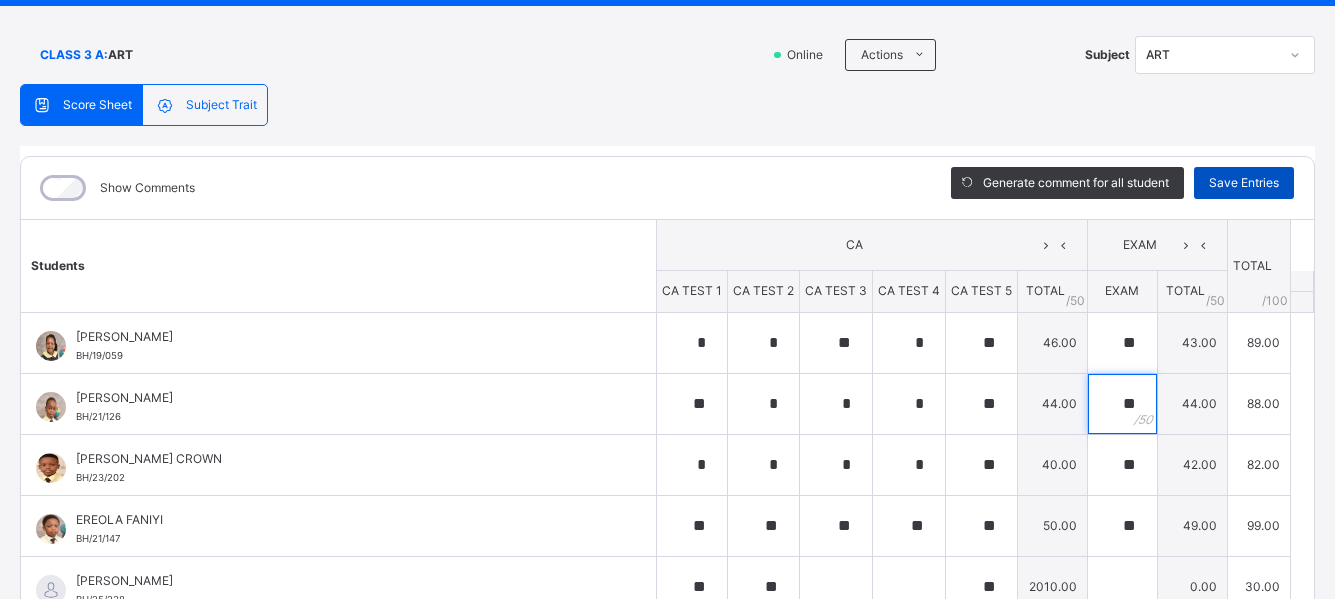 type on "**" 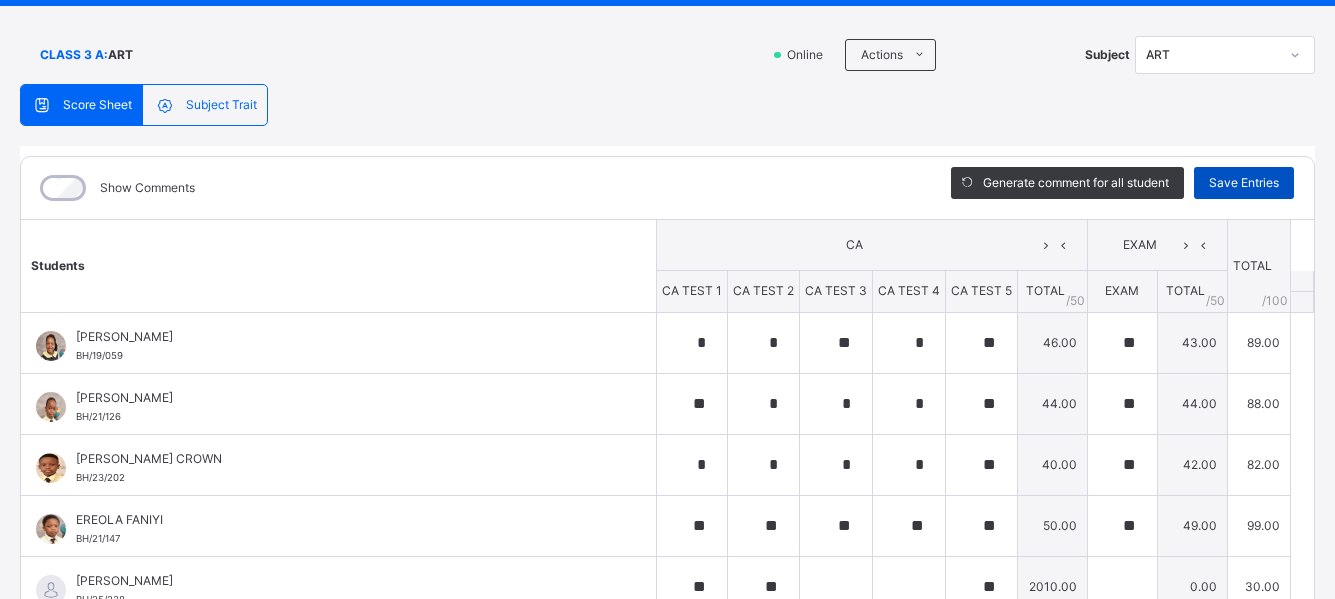 click on "Save Entries" at bounding box center (1244, 183) 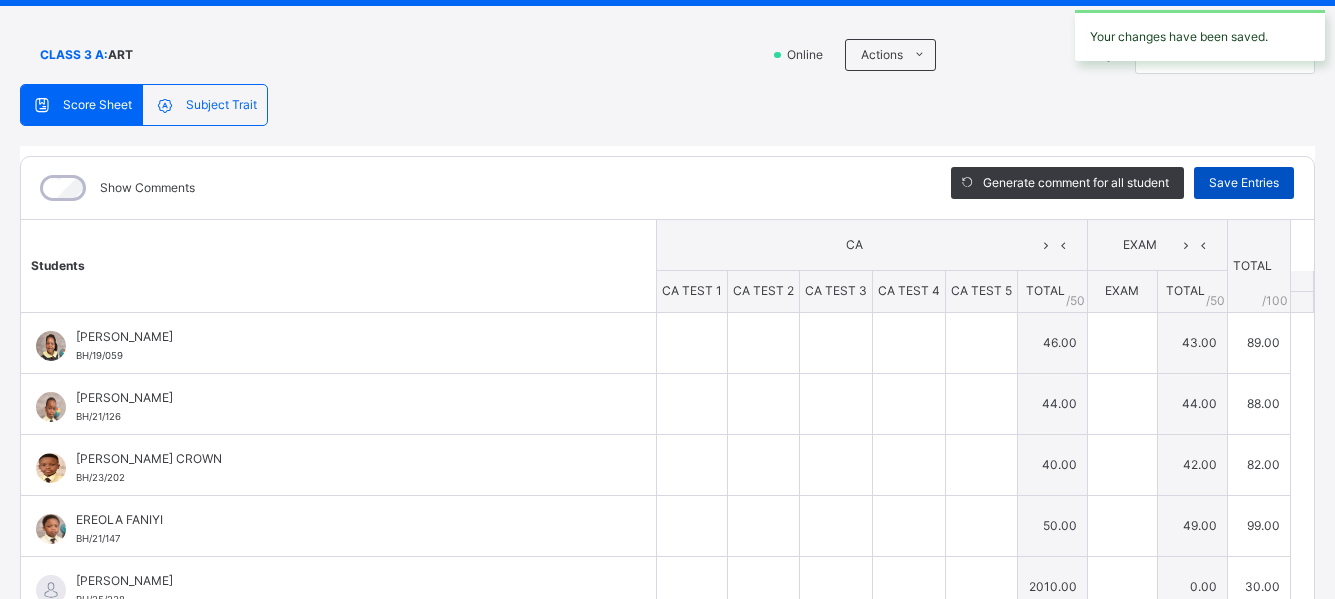 type on "*" 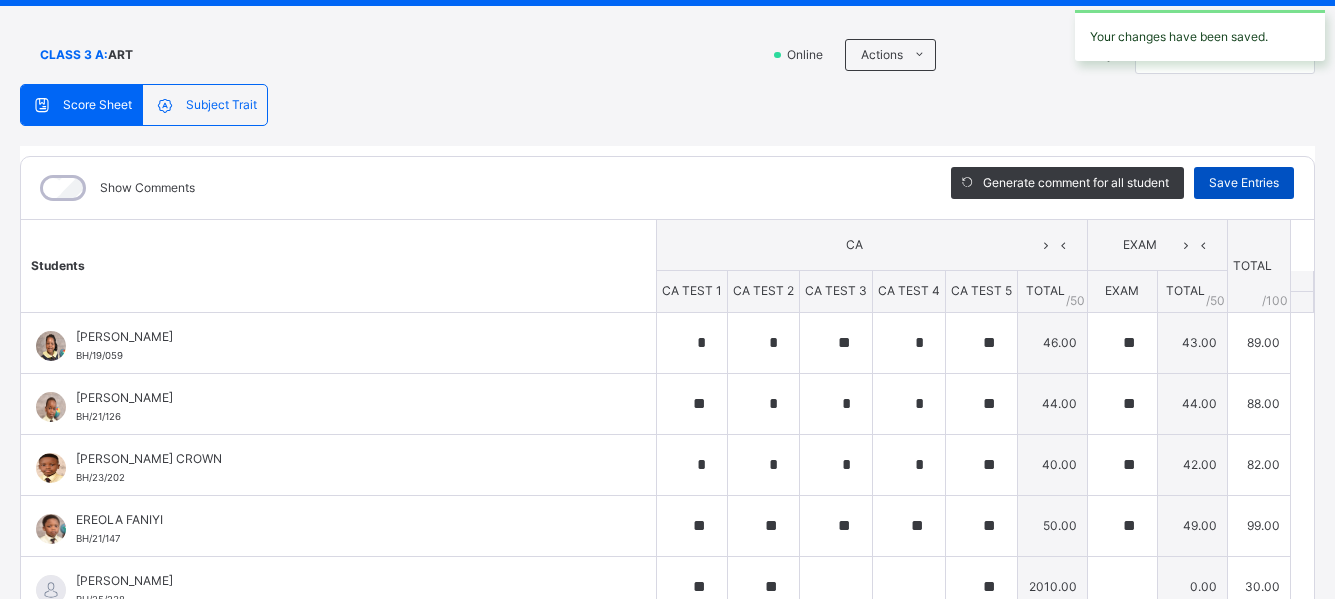 type on "*" 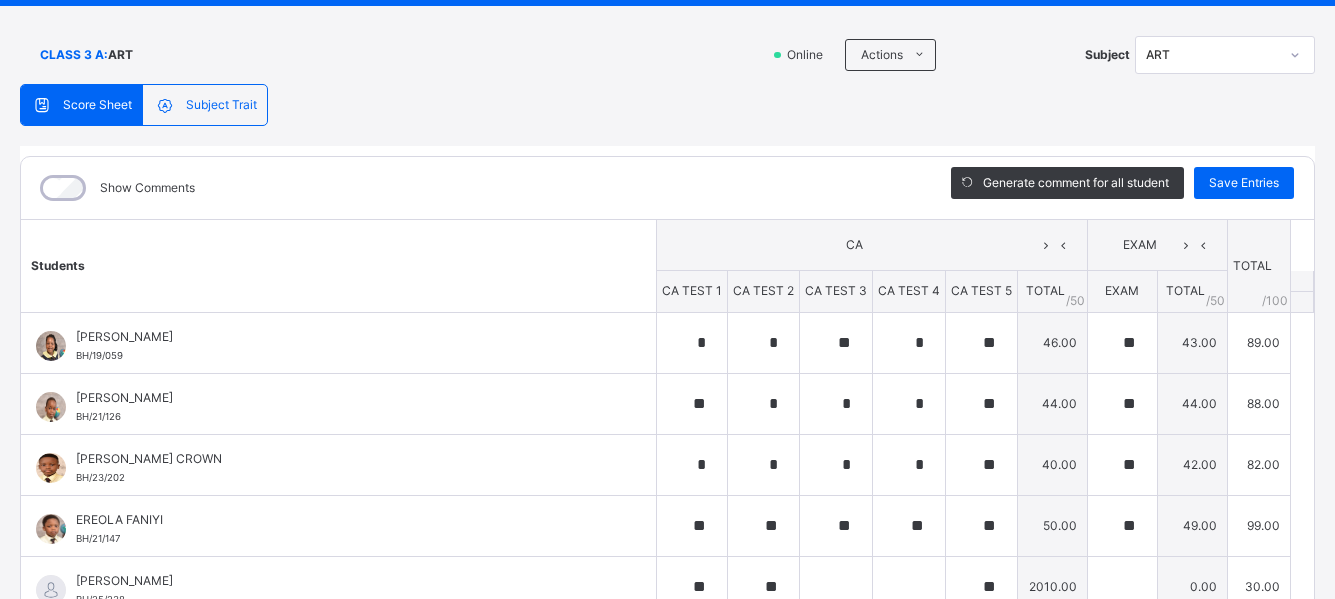 scroll, scrollTop: 0, scrollLeft: 0, axis: both 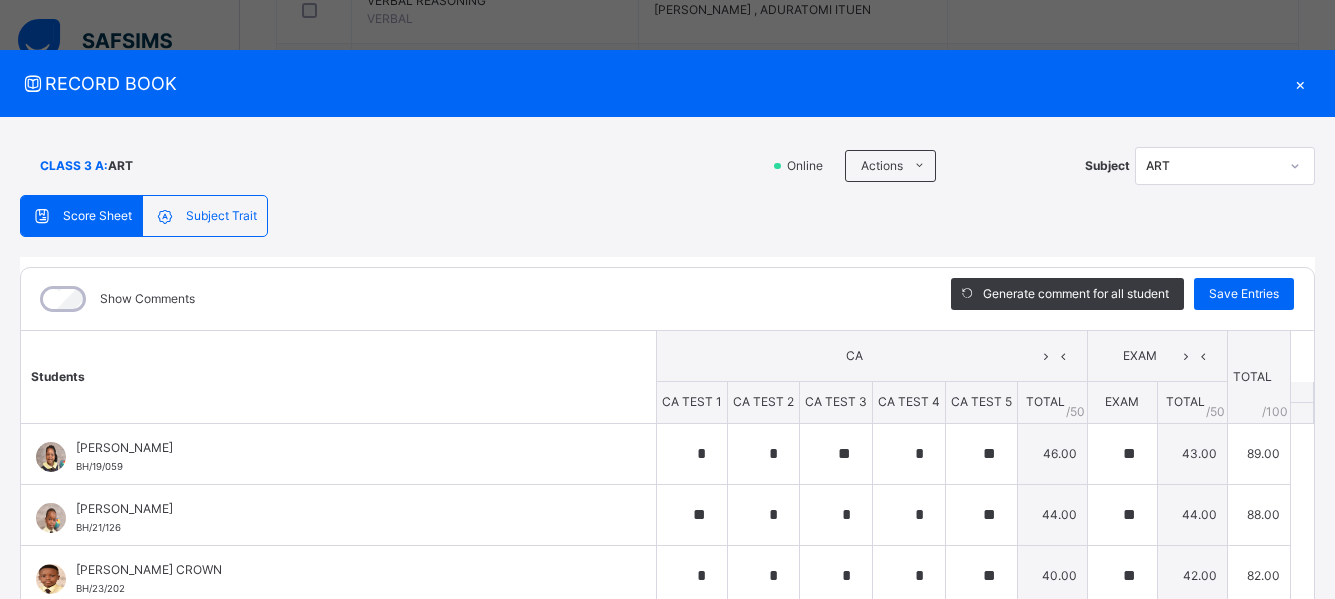 click on "×" at bounding box center [1300, 83] 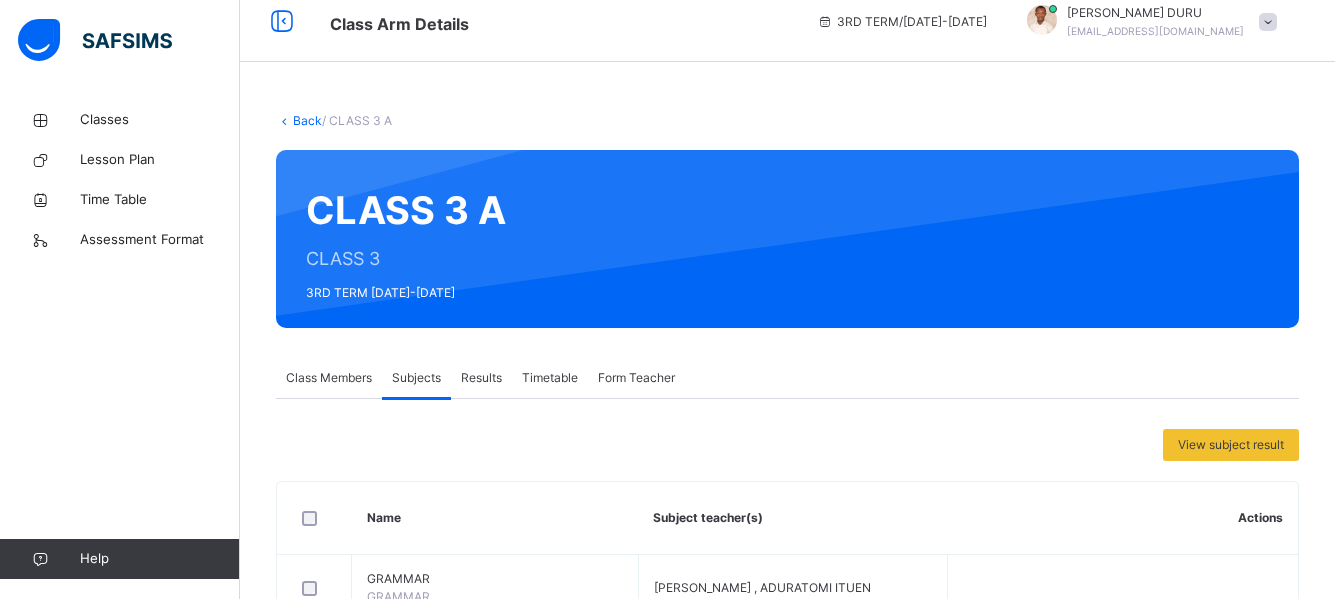 scroll, scrollTop: 0, scrollLeft: 0, axis: both 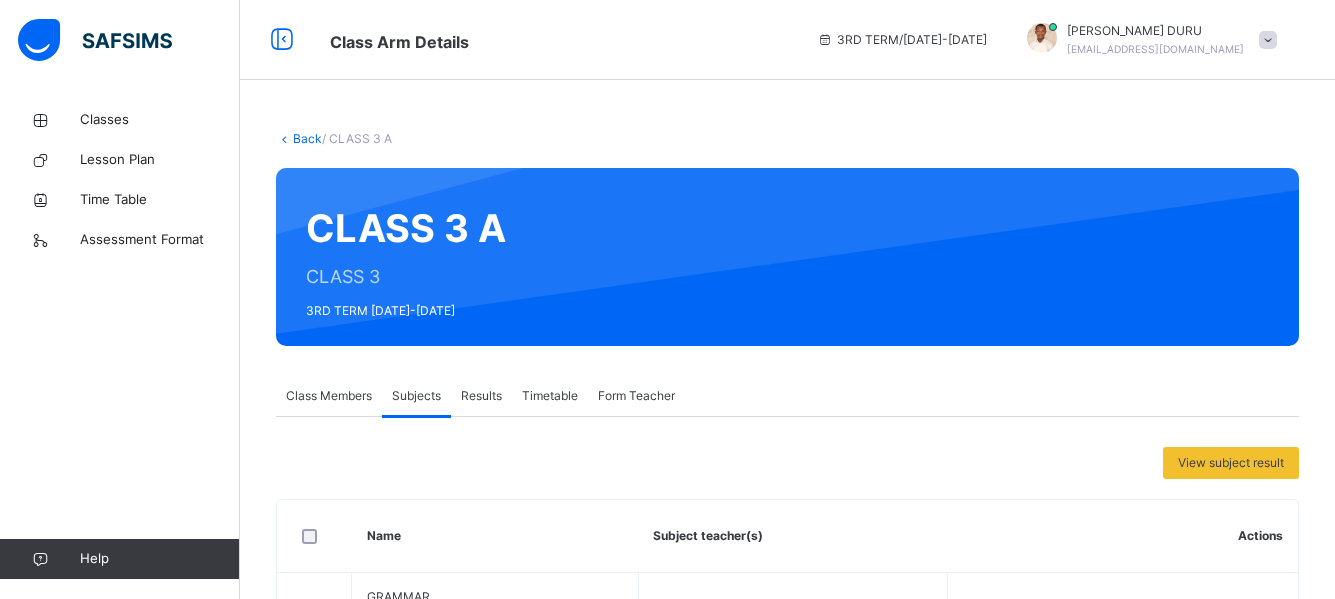 click on "Back" at bounding box center [307, 138] 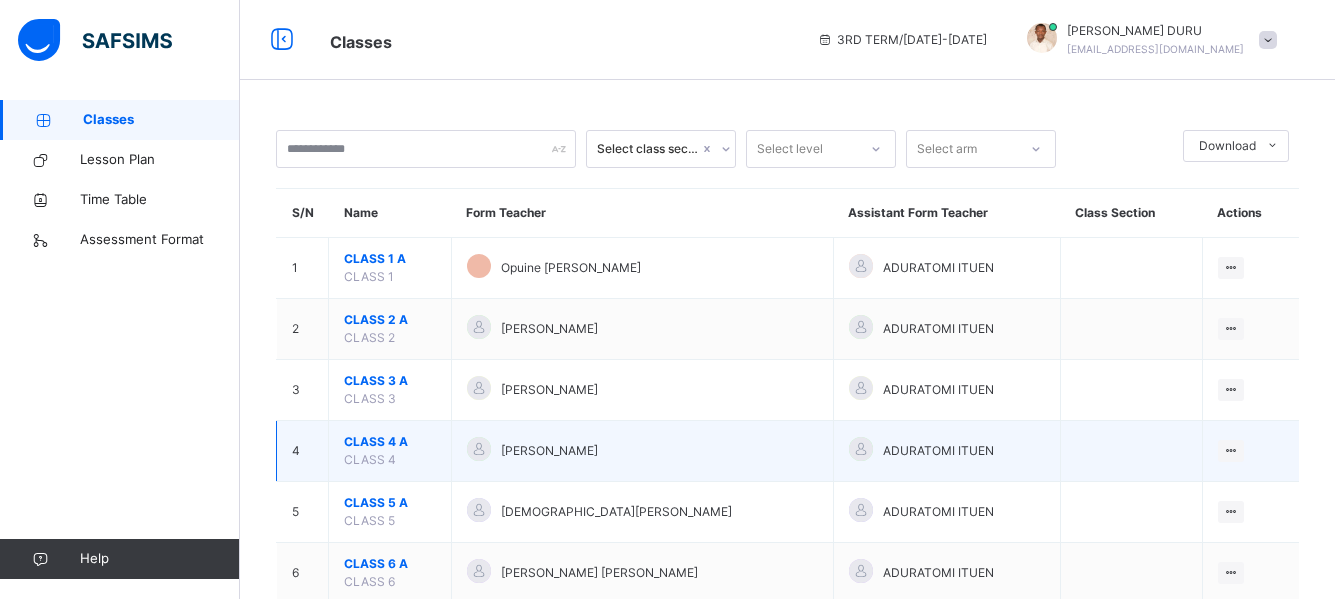 click on "CLASS 4   A" at bounding box center [390, 442] 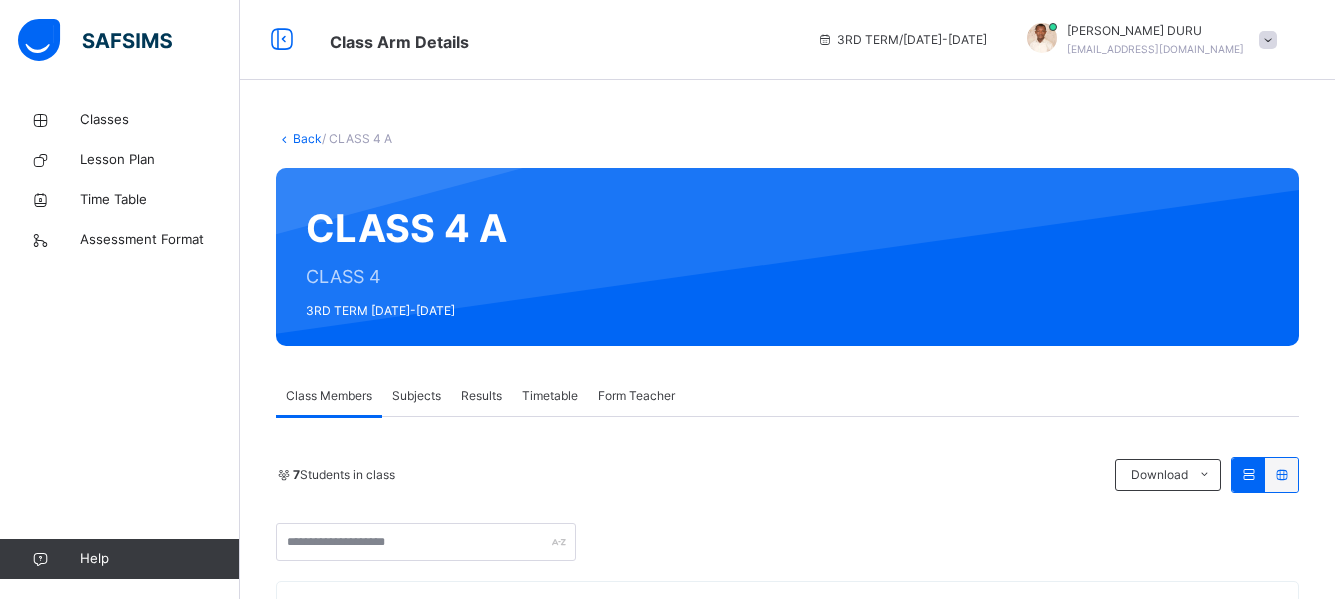 click on "Subjects" at bounding box center (416, 396) 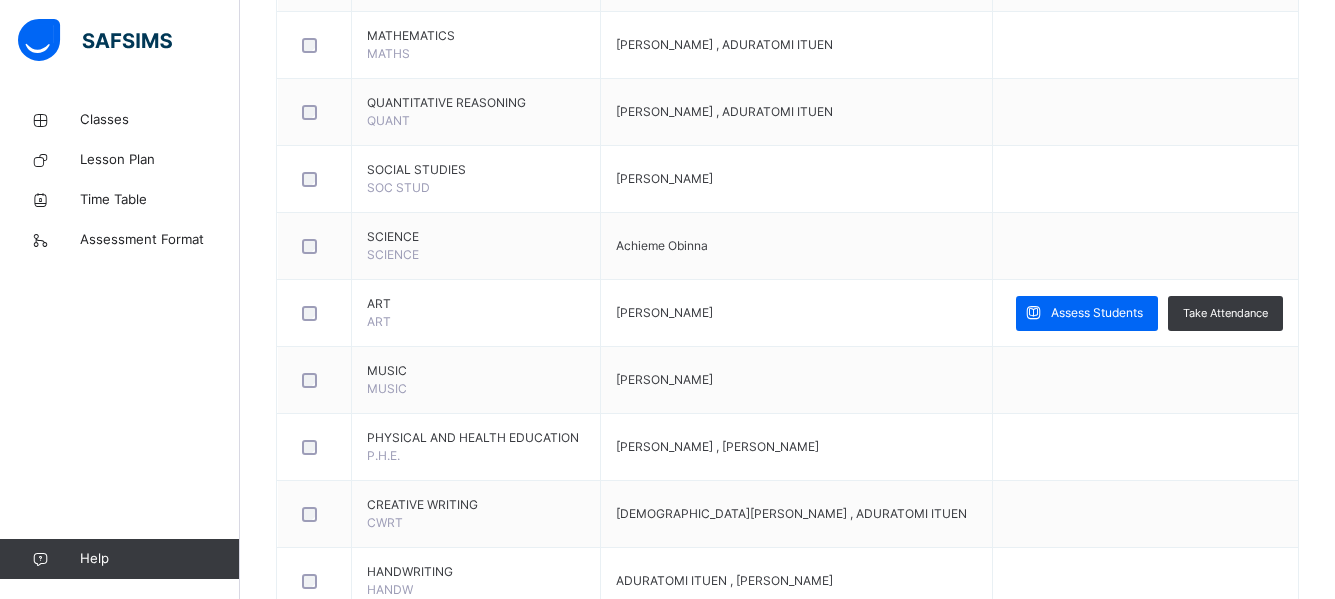 scroll, scrollTop: 995, scrollLeft: 0, axis: vertical 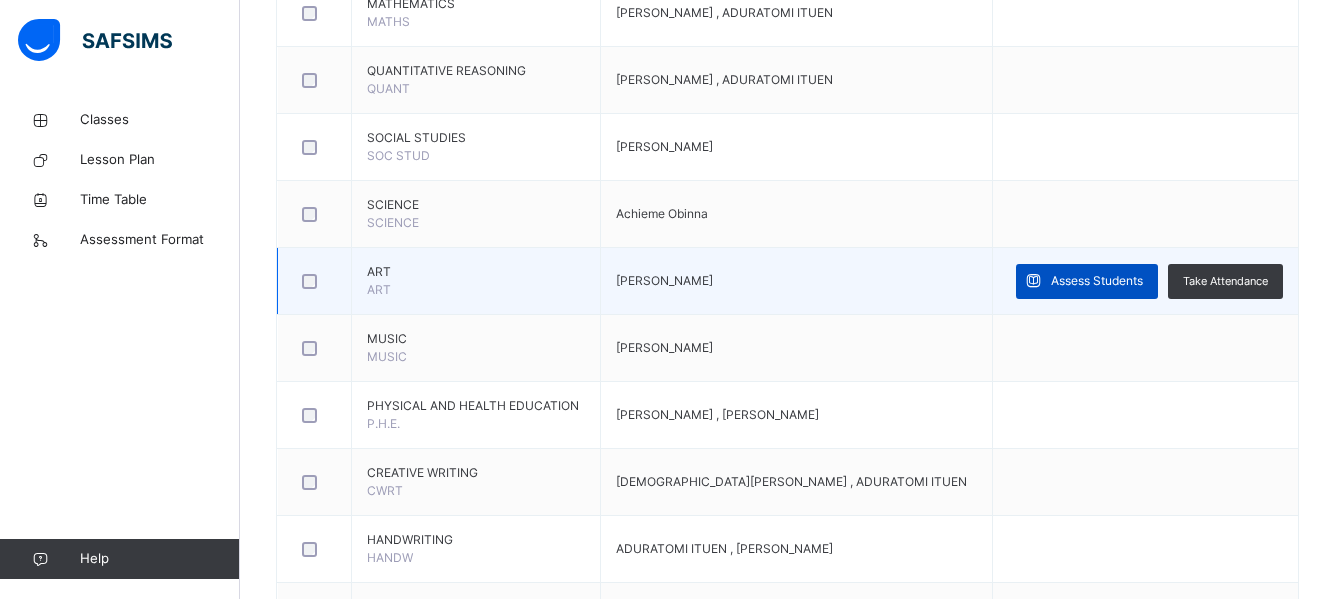 click on "Assess Students" at bounding box center (1097, 281) 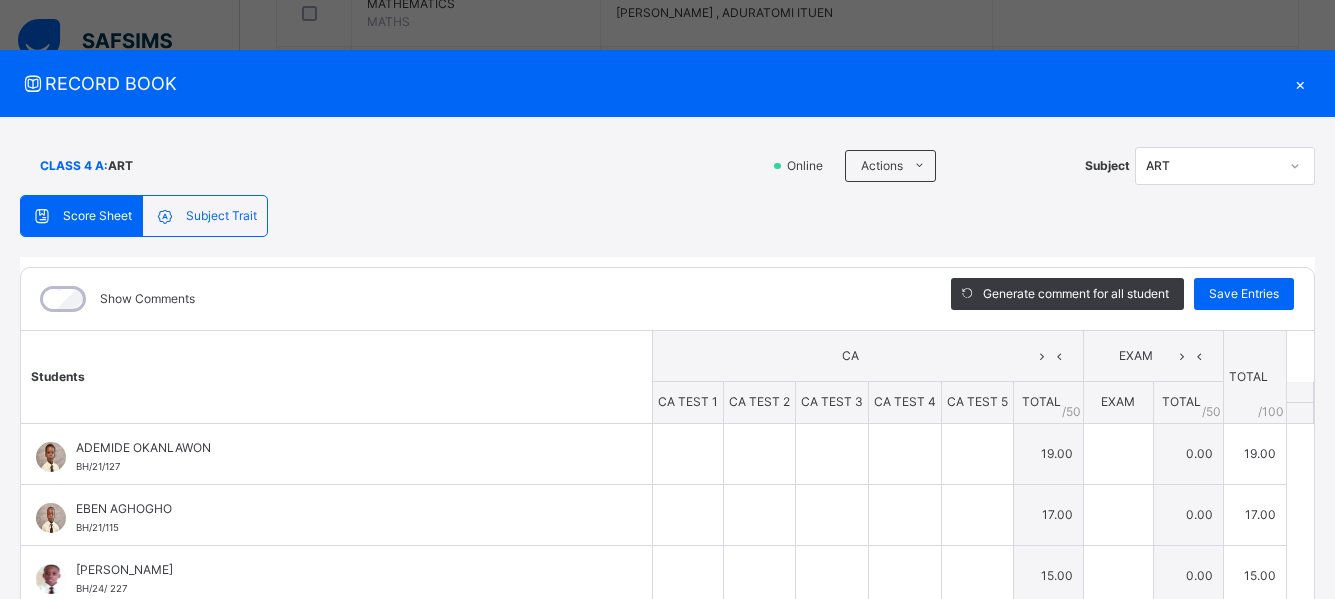 type on "**" 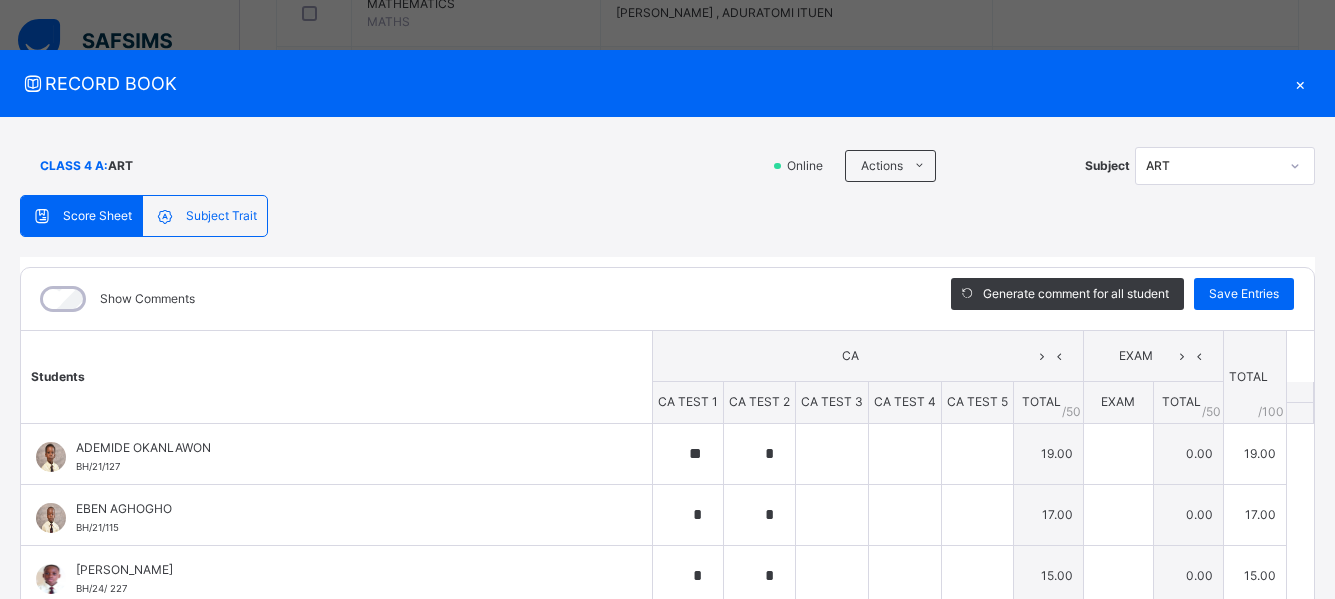 scroll, scrollTop: 21, scrollLeft: 0, axis: vertical 